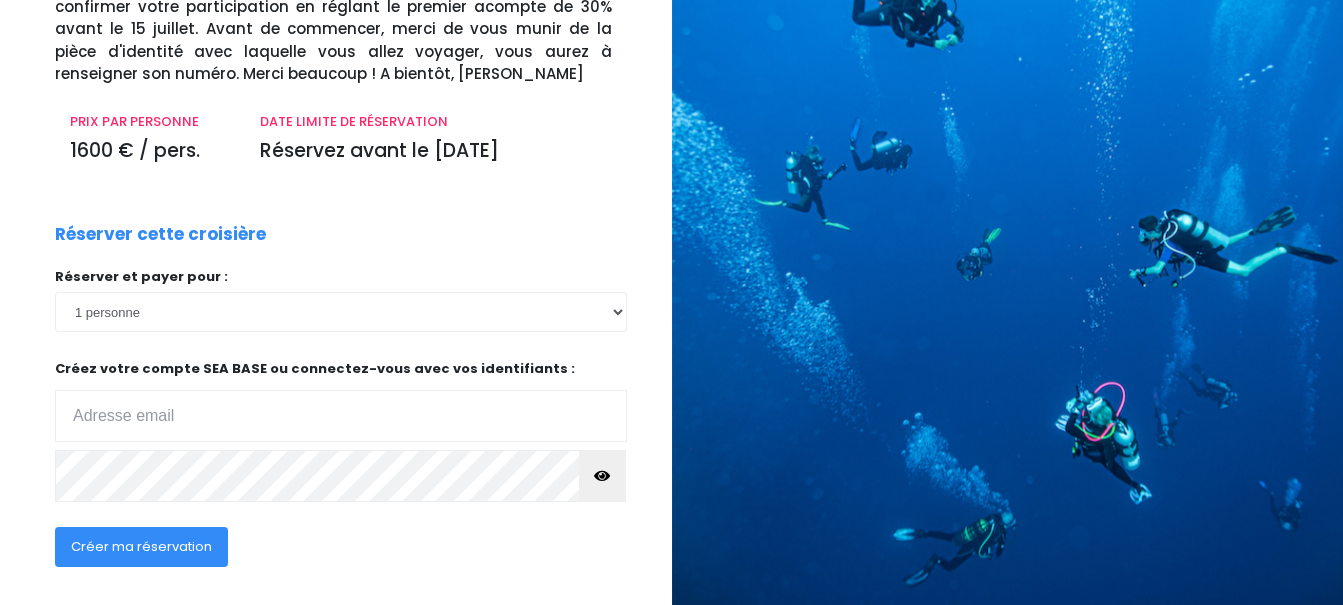 scroll, scrollTop: 217, scrollLeft: 0, axis: vertical 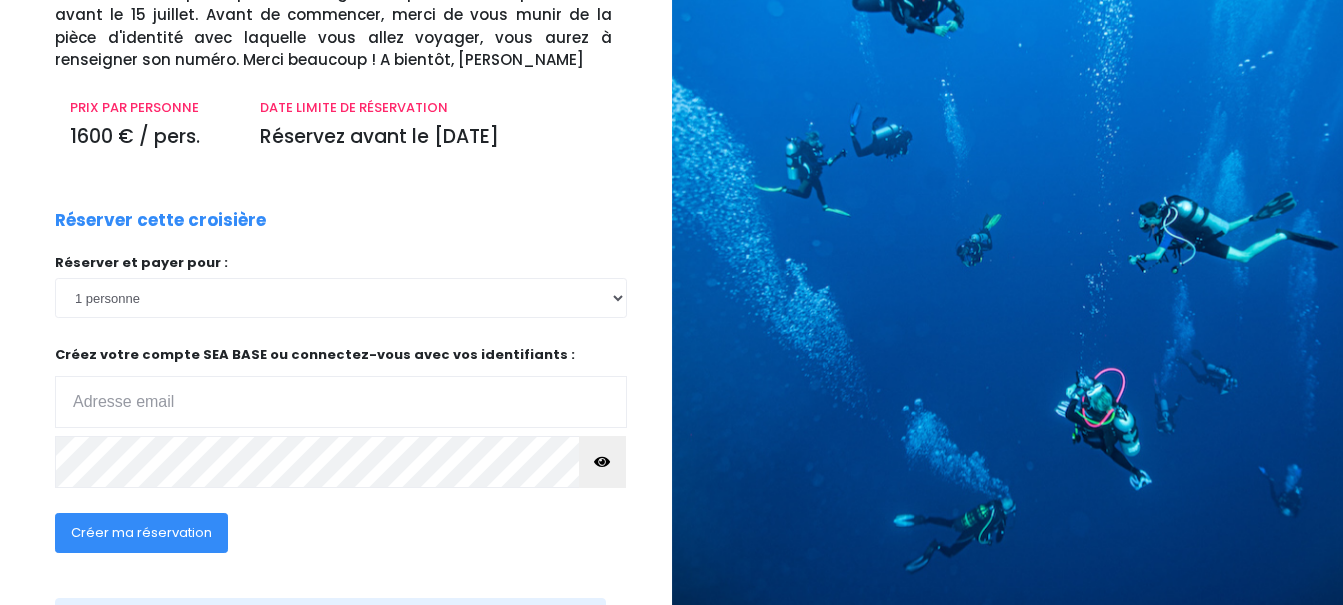 type on "balny.bruno@gmail.com" 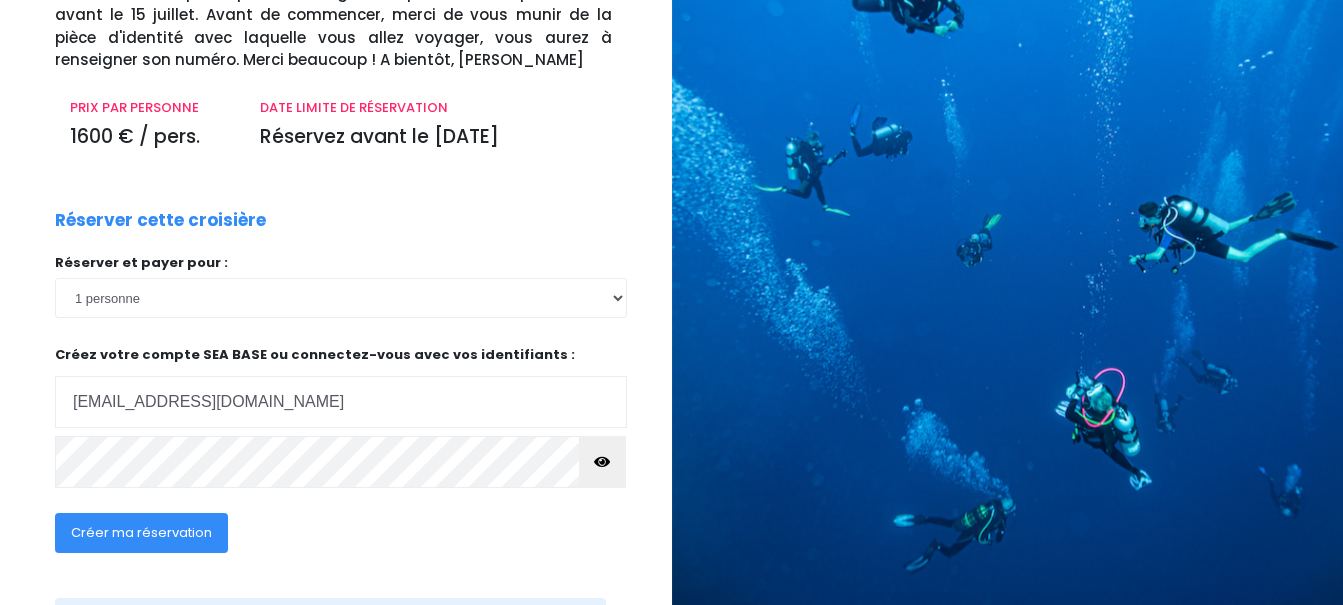 click on "Créer ma réservation" at bounding box center (141, 532) 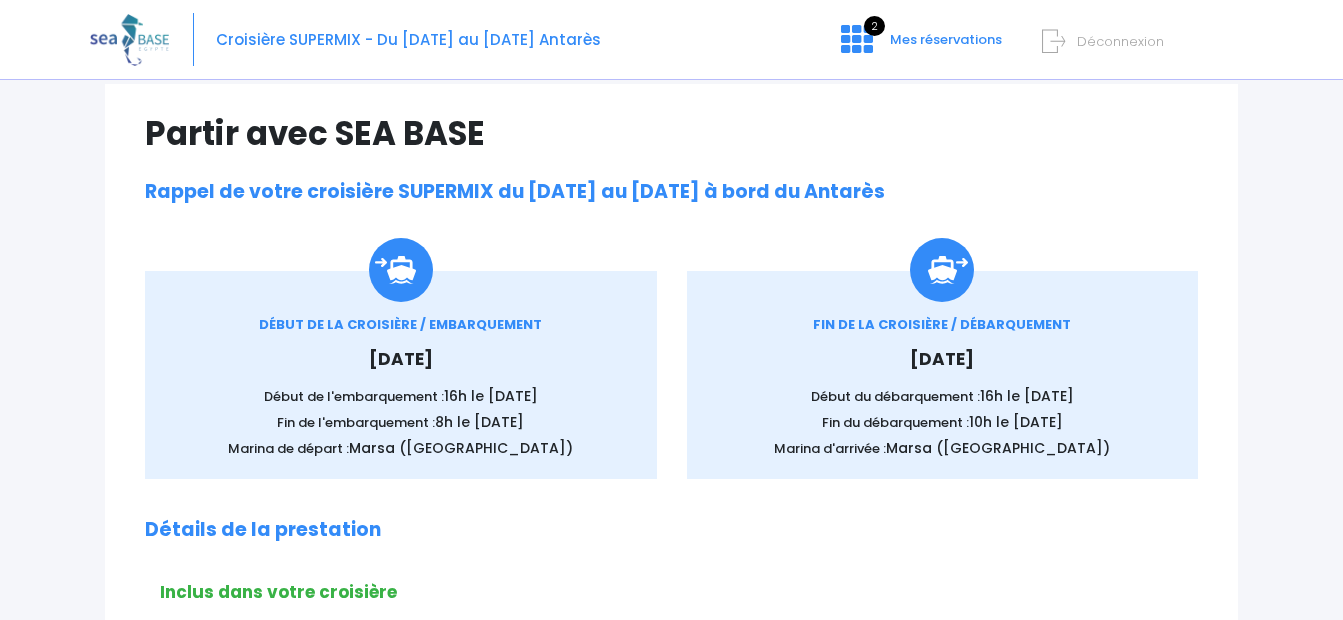 scroll, scrollTop: 0, scrollLeft: 0, axis: both 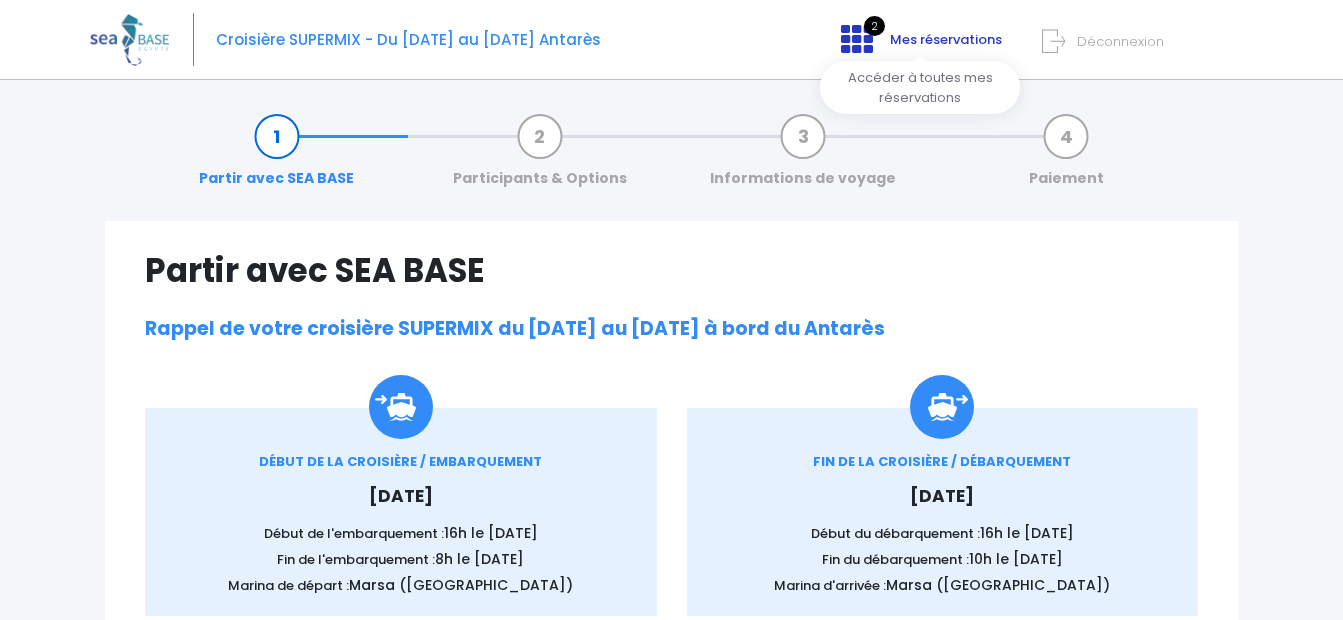 click on "Mes réservations" at bounding box center (946, 39) 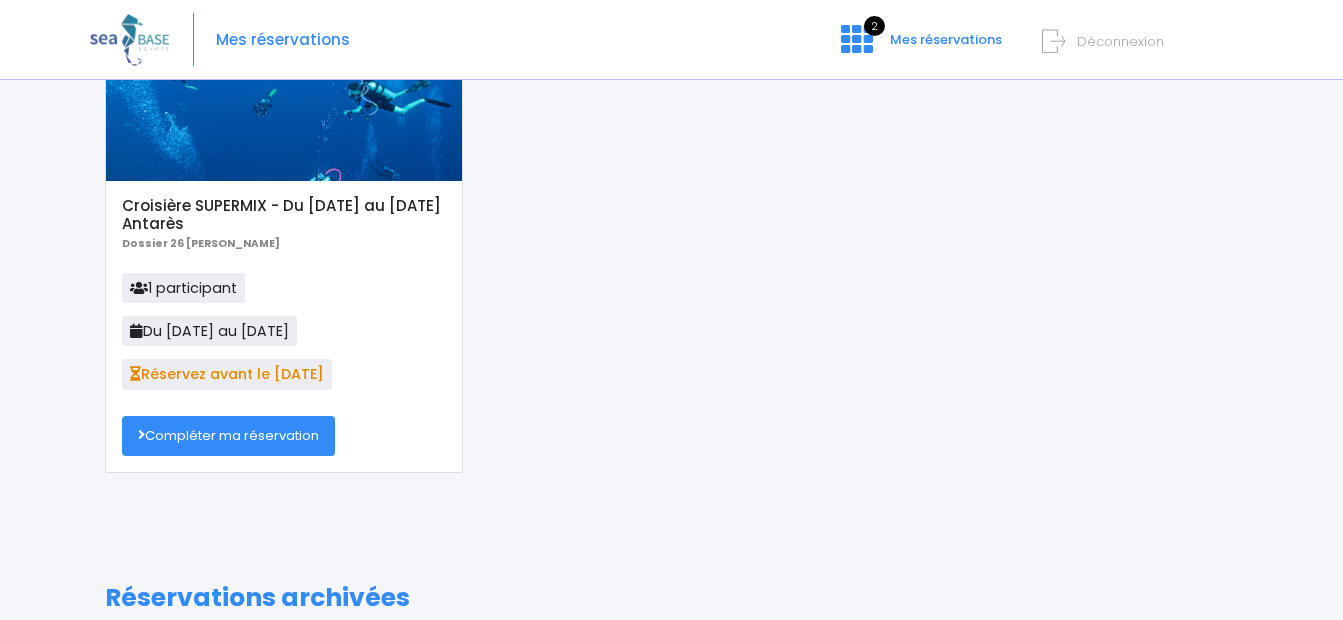 scroll, scrollTop: 200, scrollLeft: 0, axis: vertical 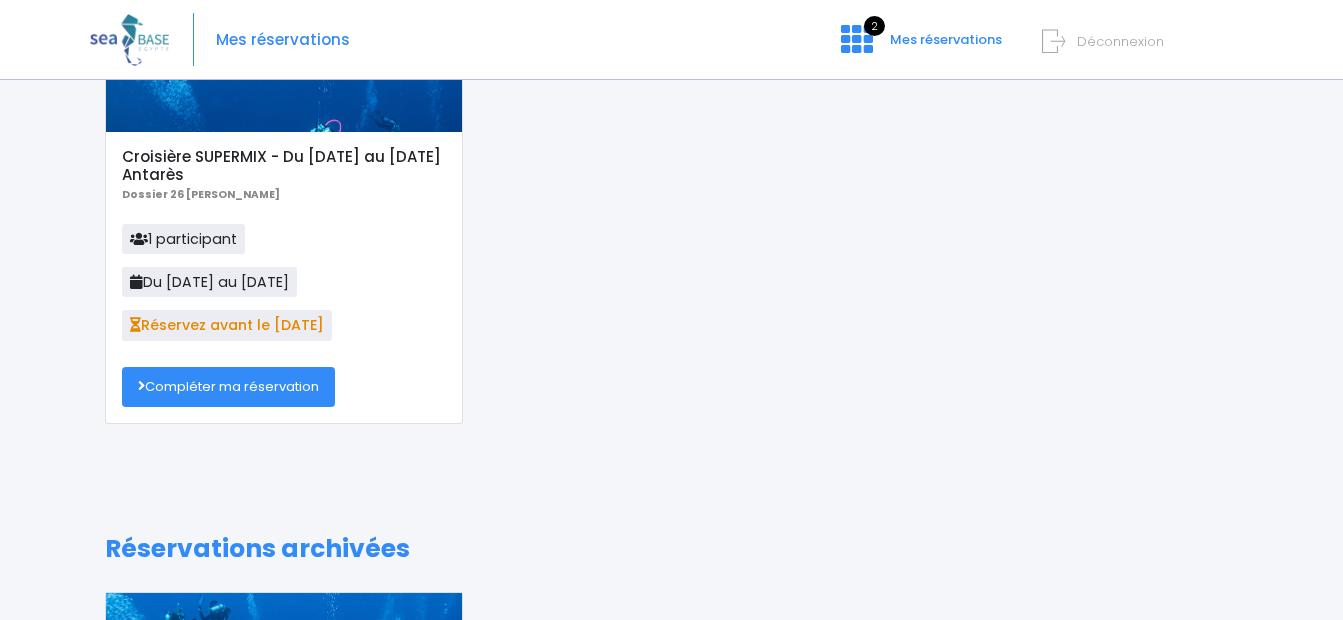 click on "Compléter ma réservation" at bounding box center [228, 387] 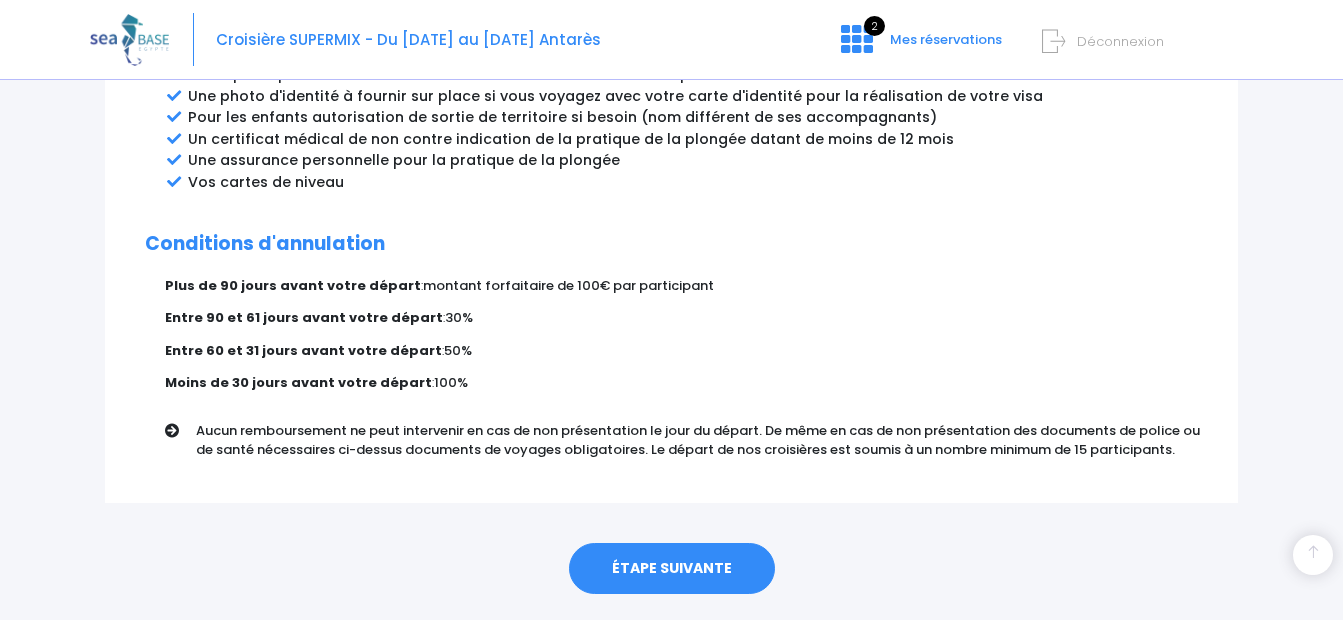 scroll, scrollTop: 1200, scrollLeft: 0, axis: vertical 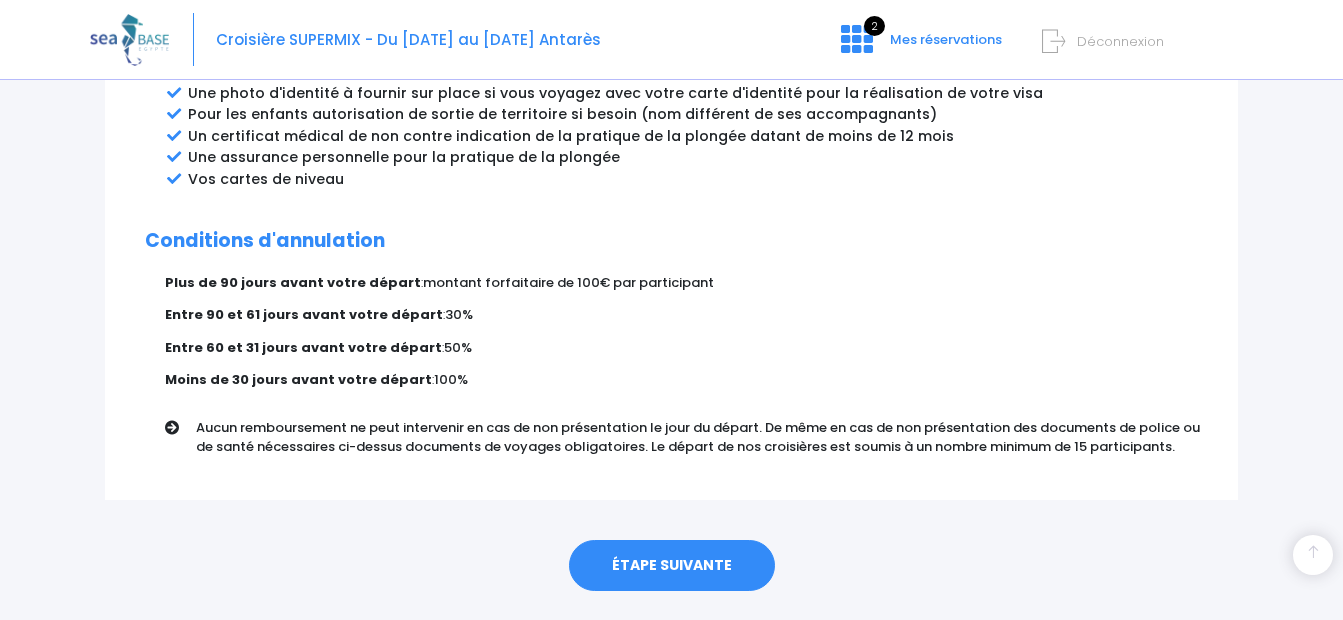 click on "ÉTAPE SUIVANTE" at bounding box center (672, 566) 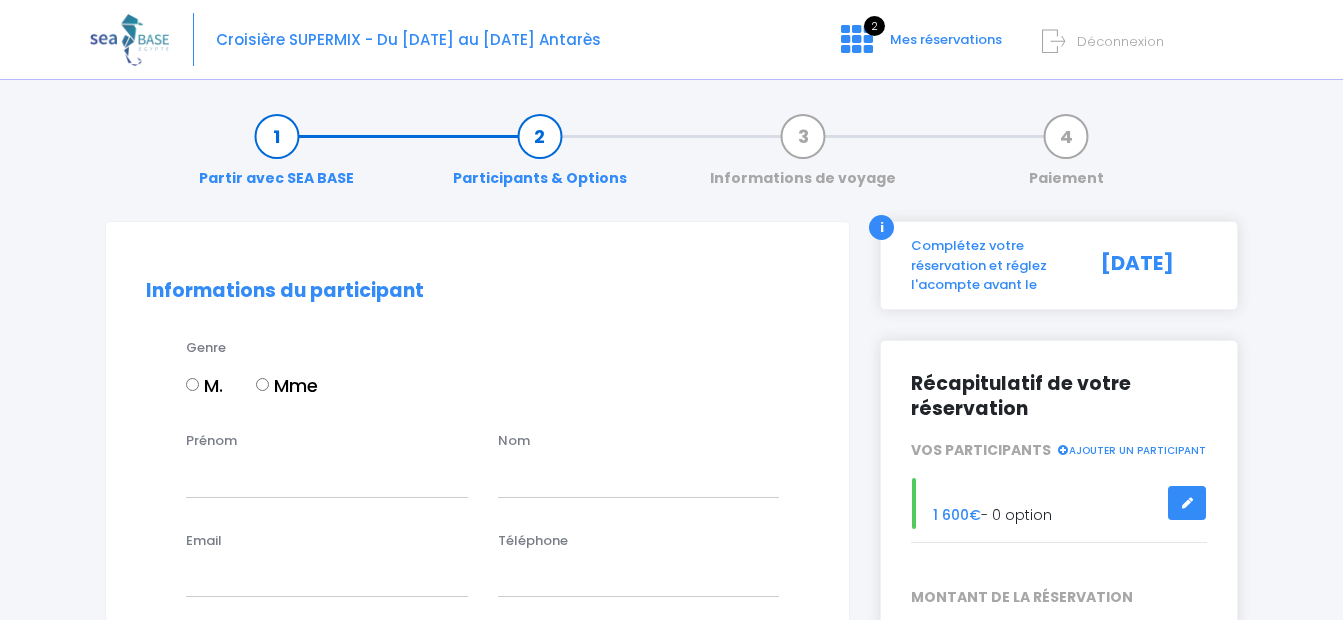 scroll, scrollTop: 0, scrollLeft: 0, axis: both 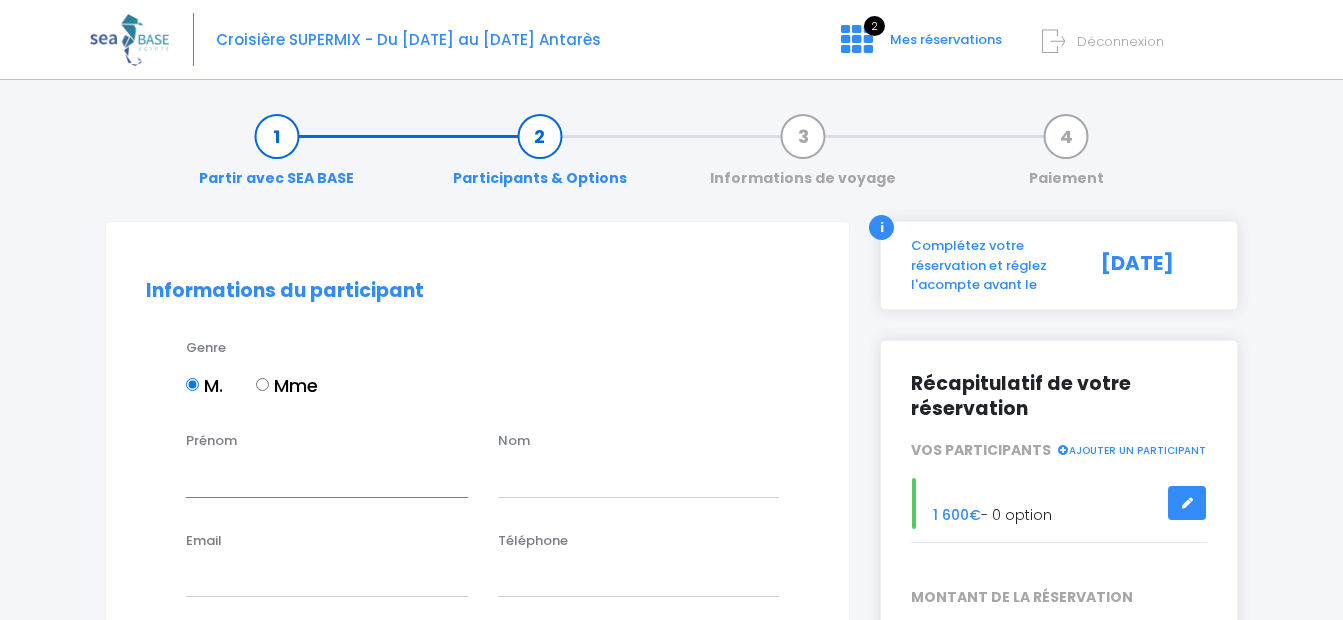 click on "Prénom" at bounding box center [327, 477] 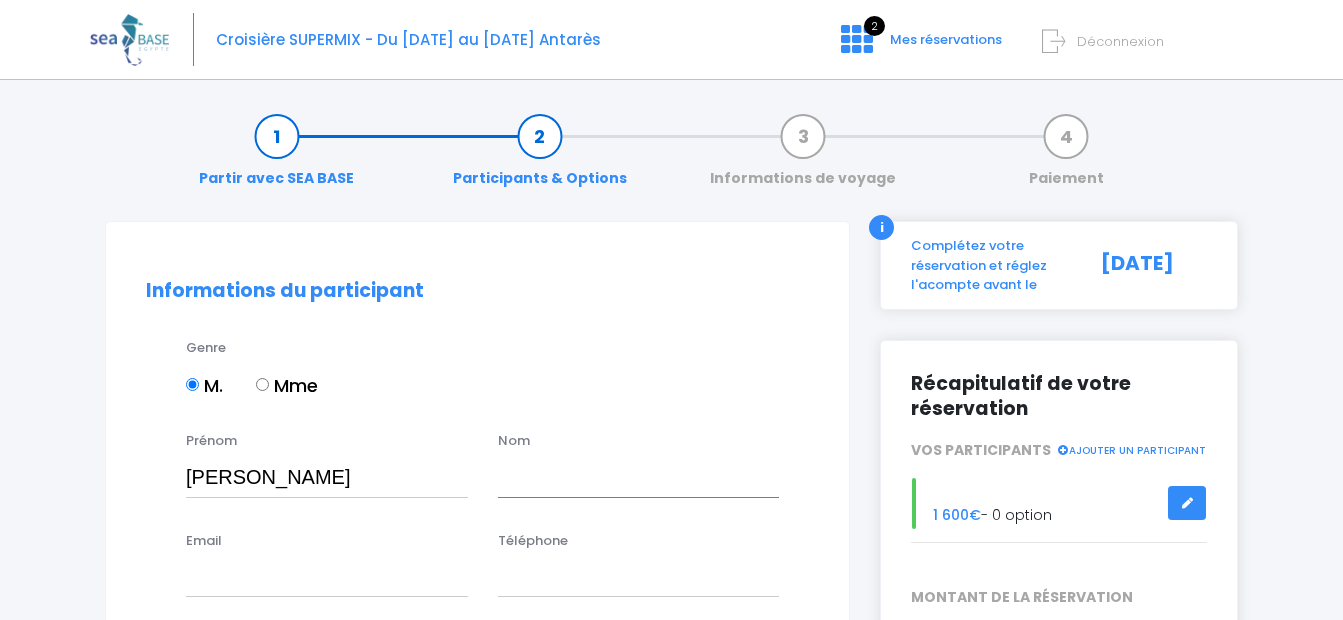 type on "BALNY" 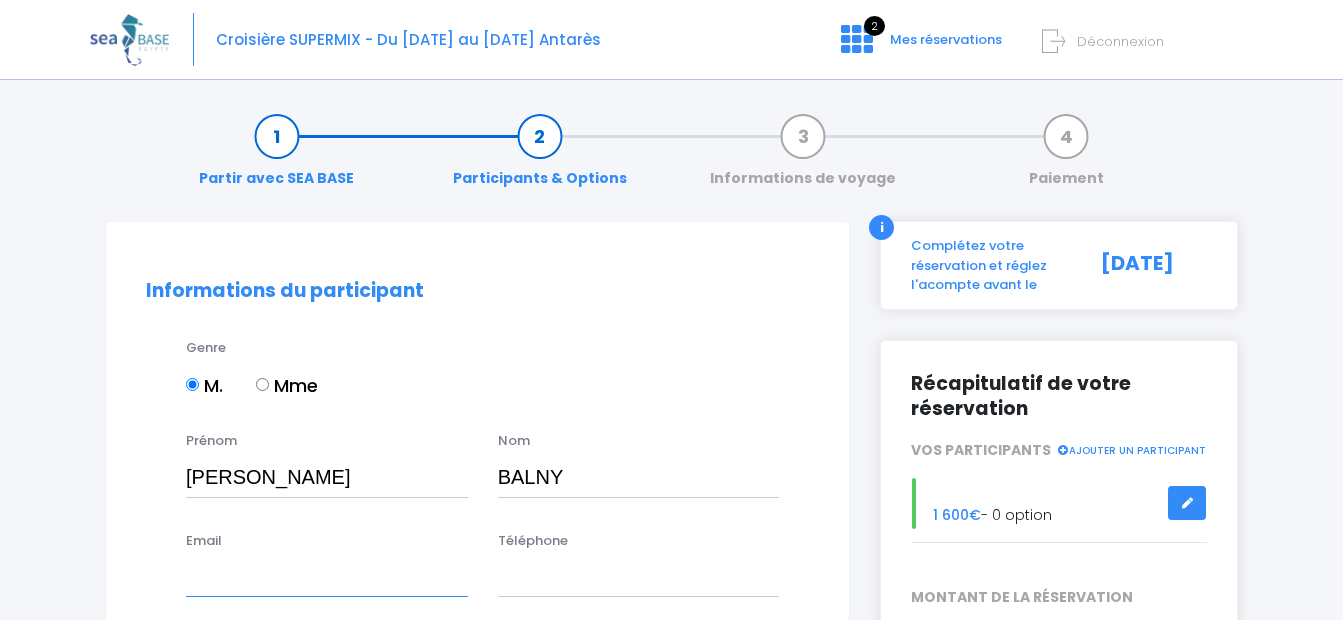type on "balny.bruno@gmail.com" 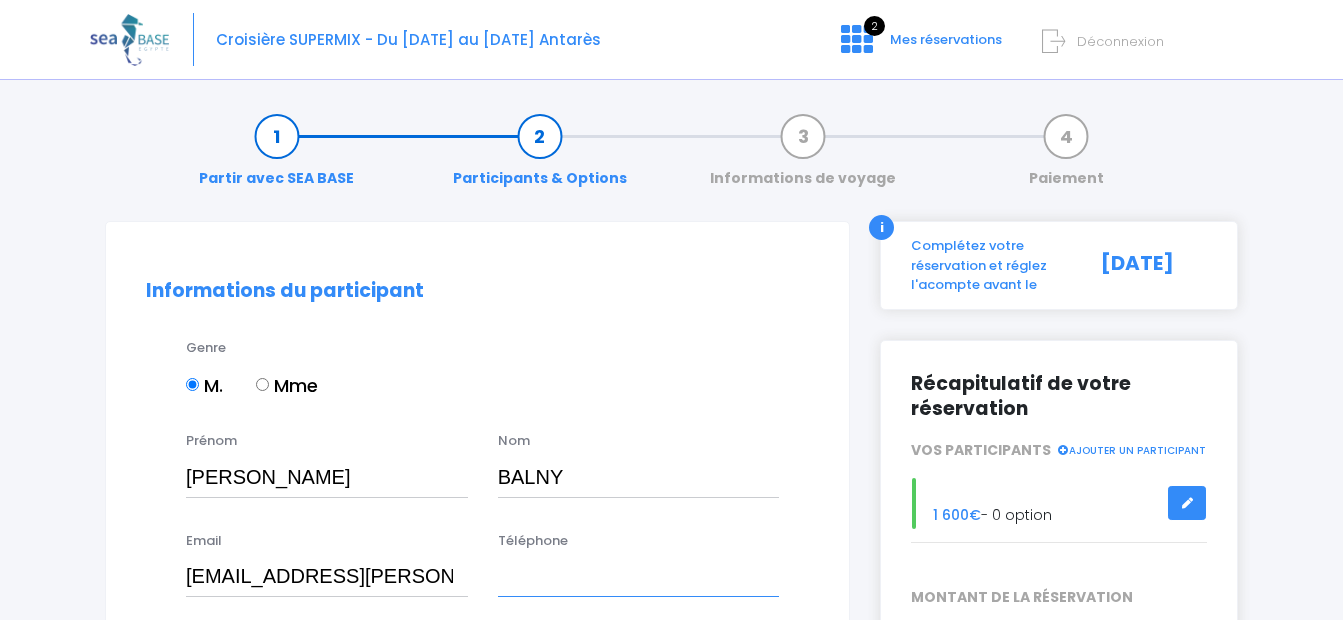 type on "0614112204" 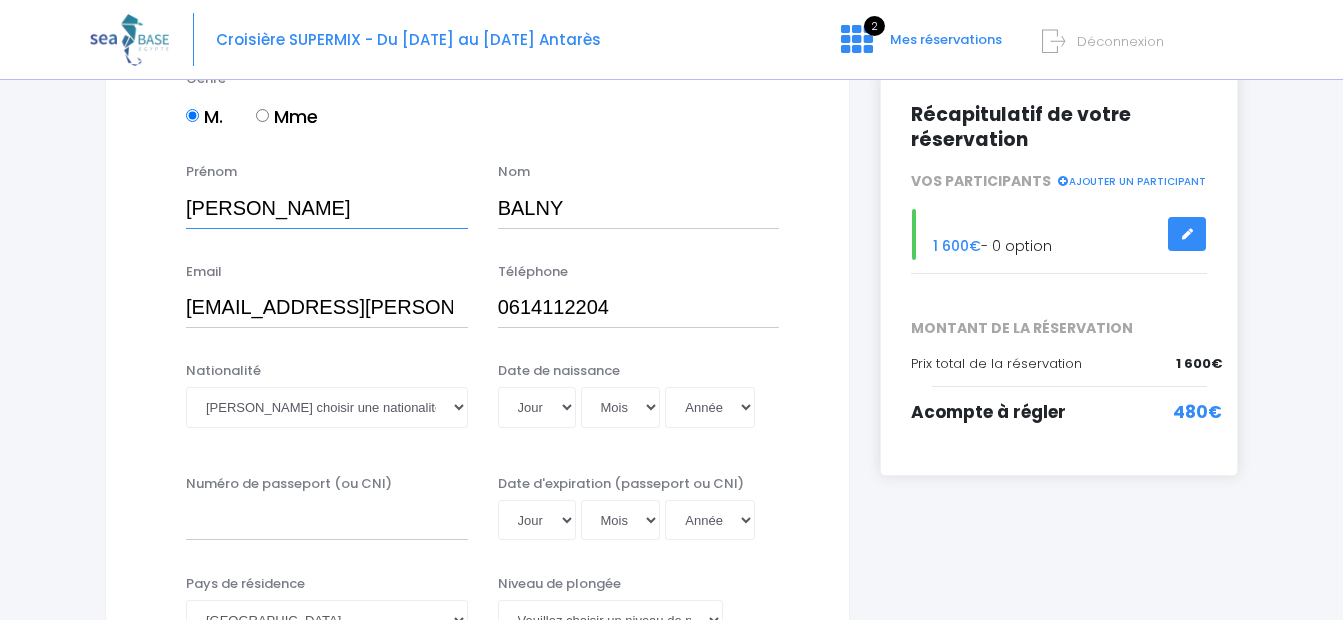 scroll, scrollTop: 300, scrollLeft: 0, axis: vertical 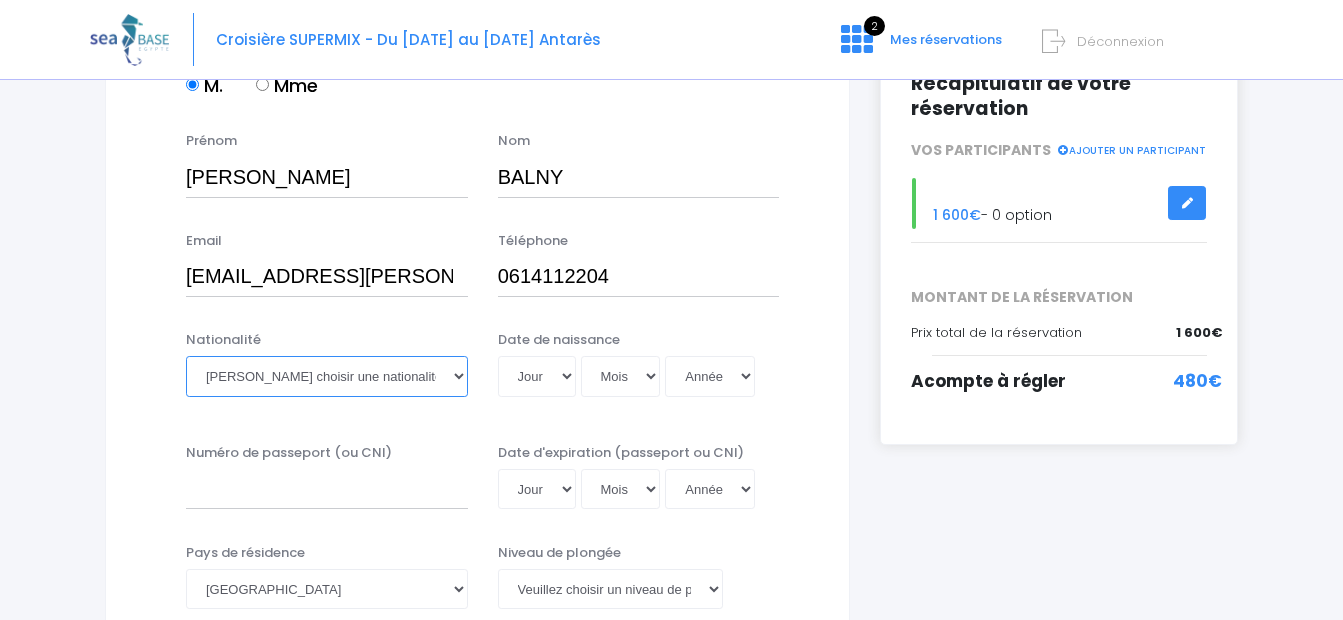 click on "Veuillez choisir une nationalité
Afghane
Albanaise
Algerienne
Allemande
Americaine
Andorrane
Angolaise
Antiguaise et barbudienne
Argentine Armenienne Australienne Autrichienne Azerbaïdjanaise Bahamienne" at bounding box center [327, 376] 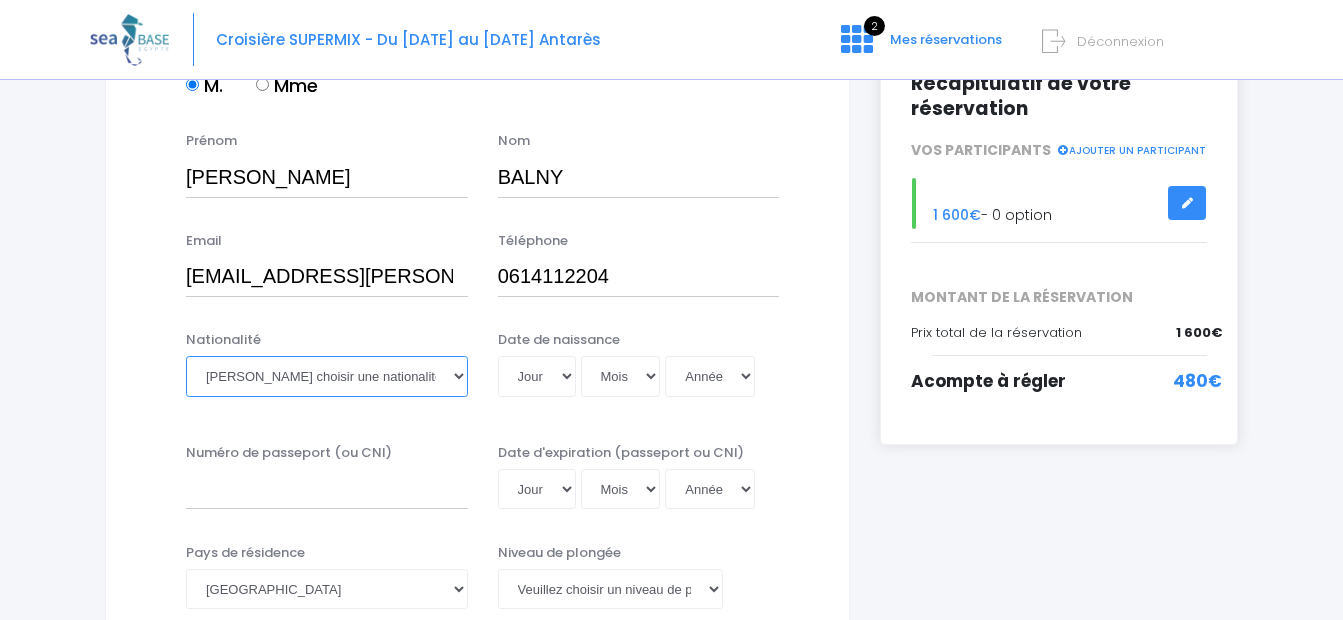 select on "Française" 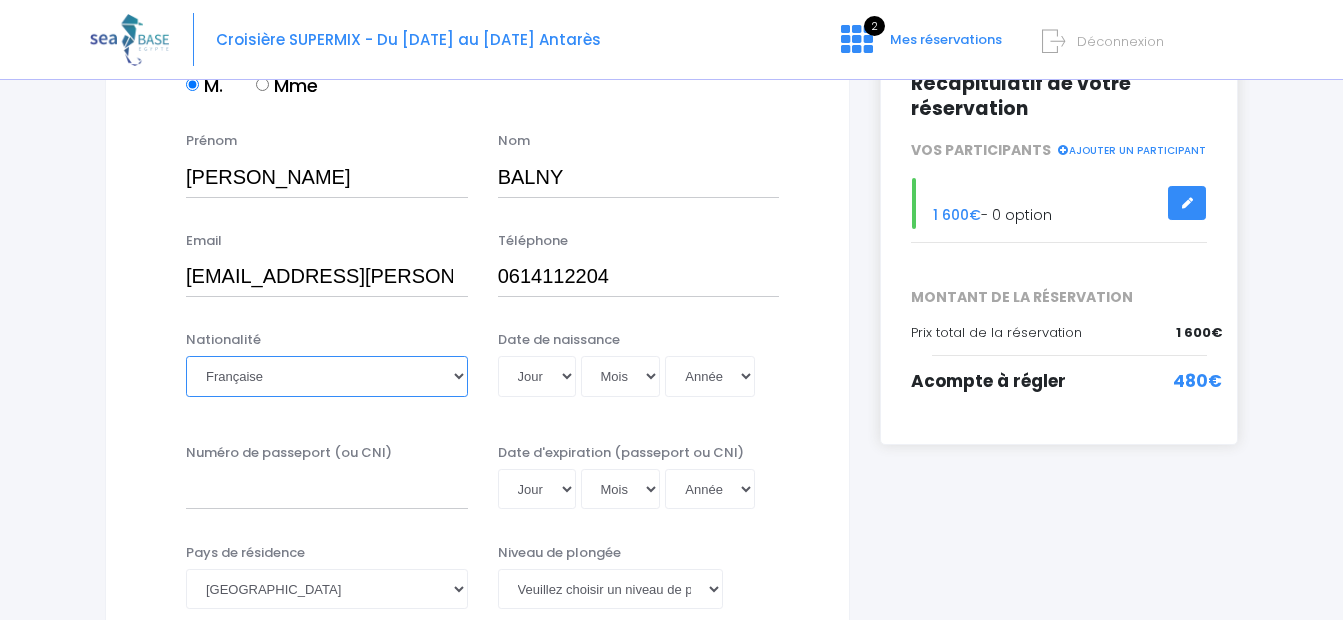 click on "Veuillez choisir une nationalité
Afghane
Albanaise
Algerienne
Allemande
Americaine
Andorrane
Angolaise
Antiguaise et barbudienne
Argentine Armenienne Australienne Autrichienne Azerbaïdjanaise Bahamienne" at bounding box center (327, 376) 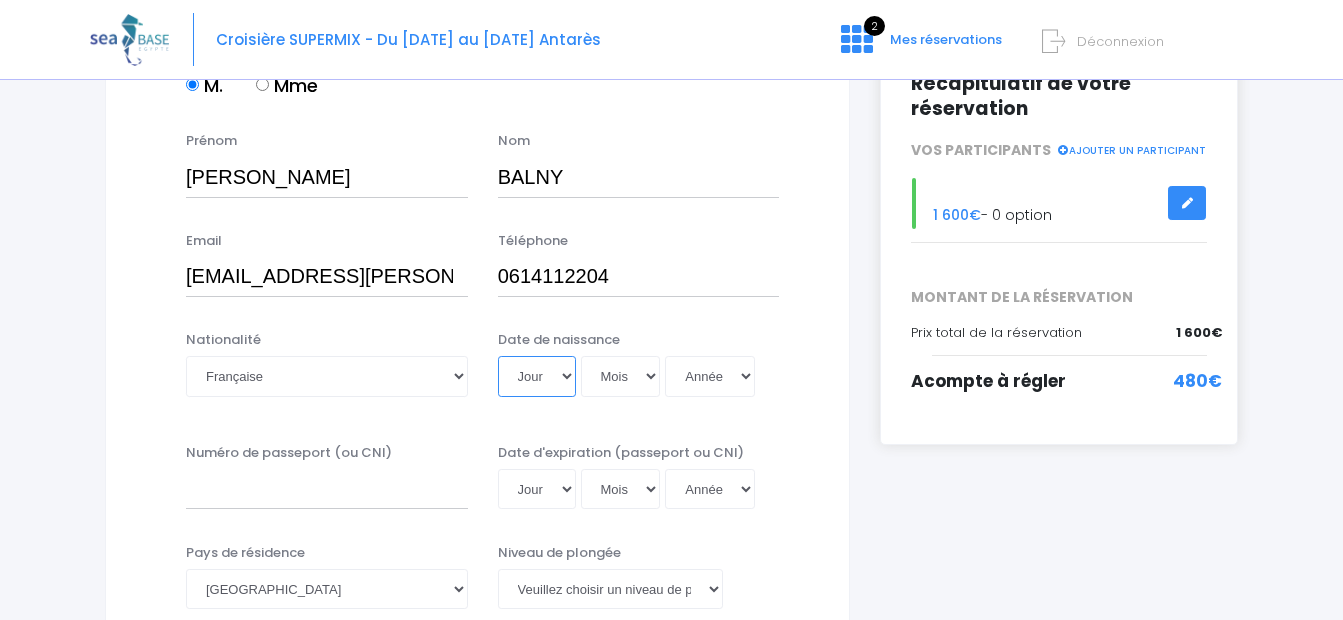 click on "Jour 01 02 03 04 05 06 07 08 09 10 11 12 13 14 15 16 17 18 19 20 21 22 23 24 25 26 27 28 29 30 31" at bounding box center [537, 376] 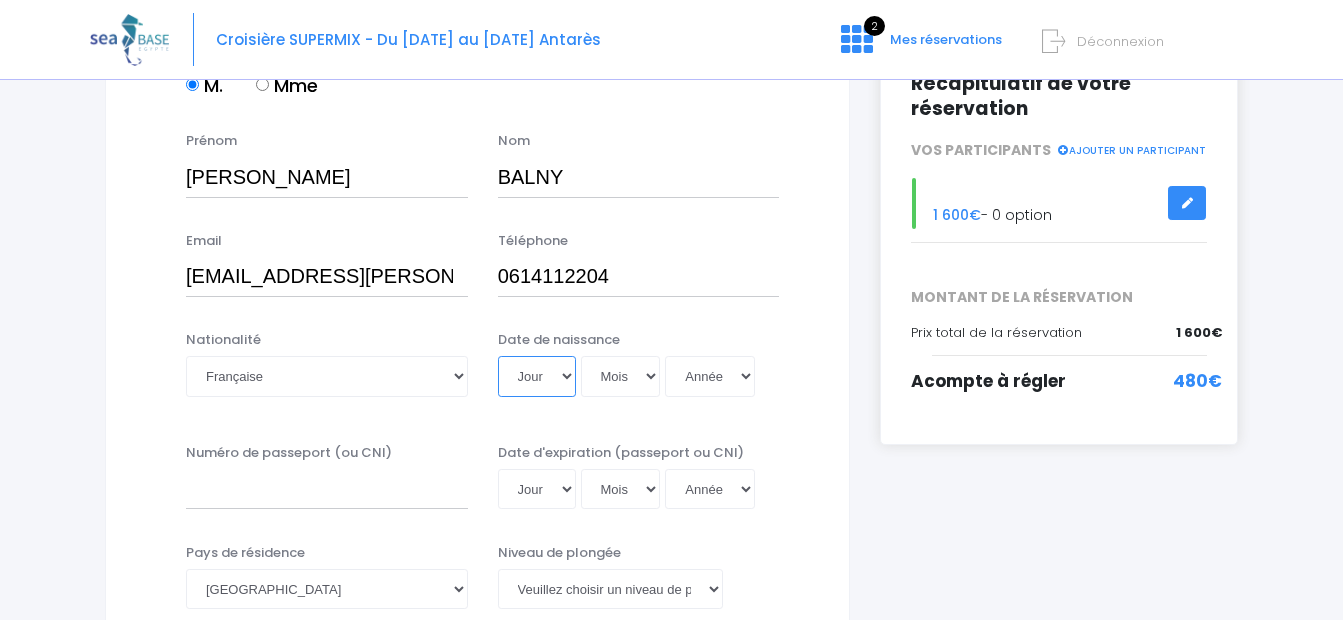 select on "16" 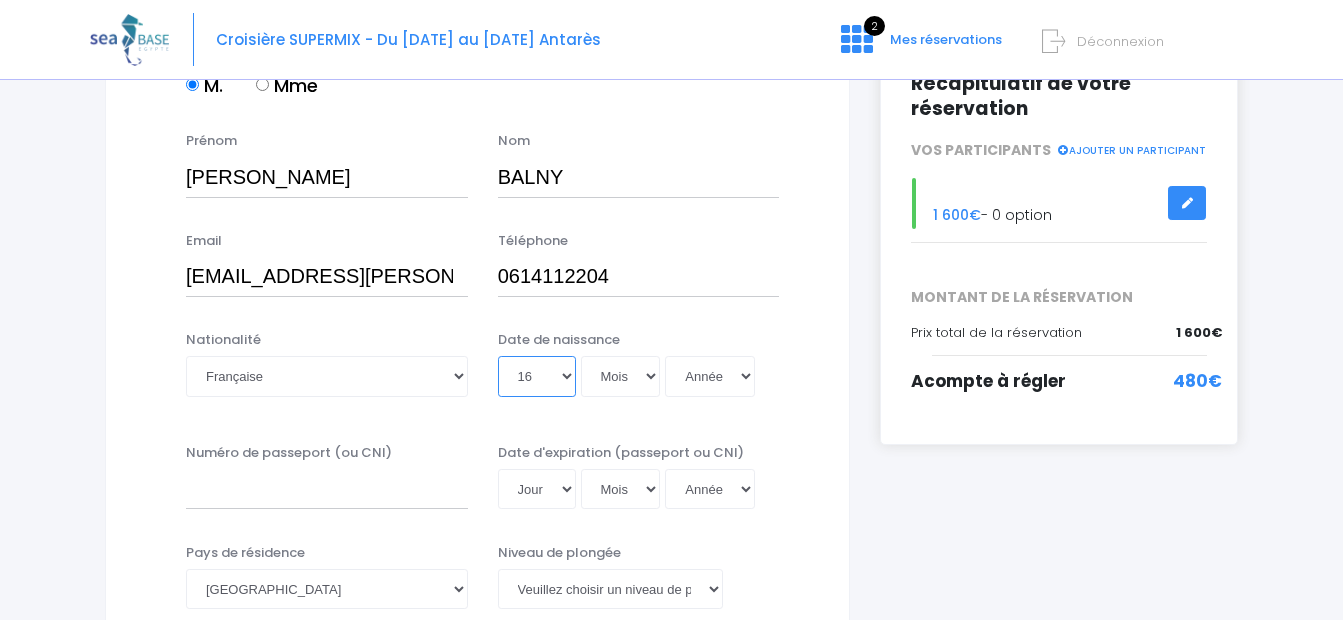 click on "Jour 01 02 03 04 05 06 07 08 09 10 11 12 13 14 15 16 17 18 19 20 21 22 23 24 25 26 27 28 29 30 31" at bounding box center [537, 376] 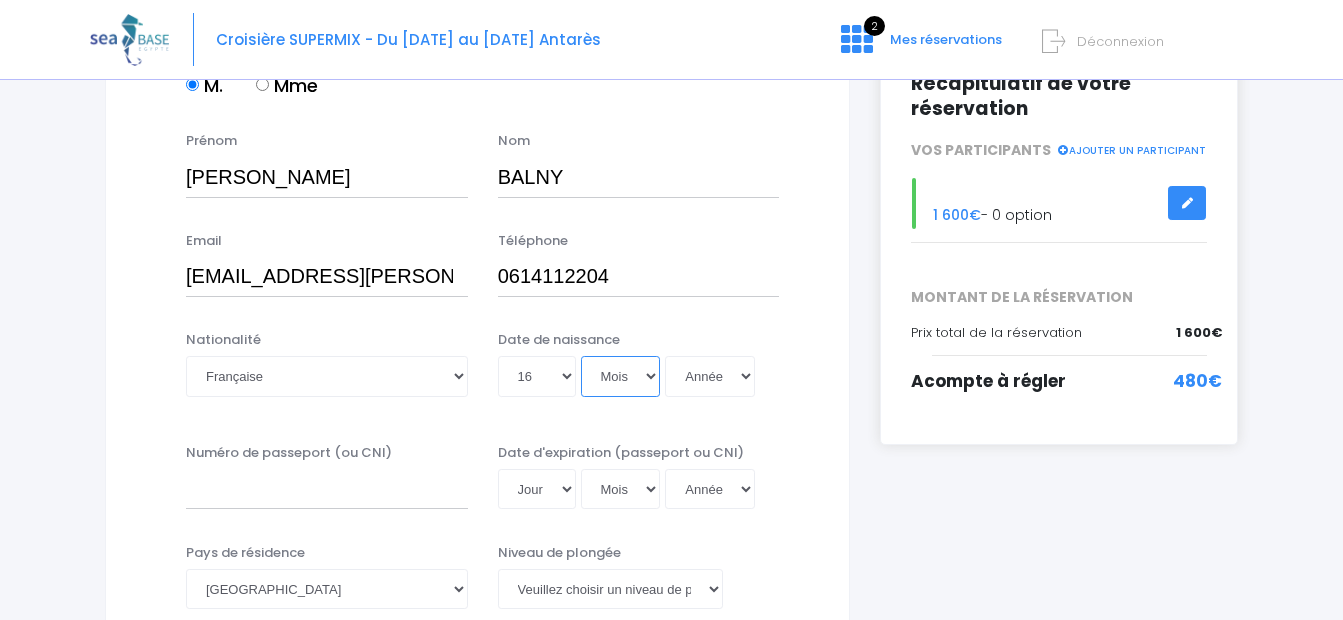click on "Mois 01 02 03 04 05 06 07 08 09 10 11 12" at bounding box center (621, 376) 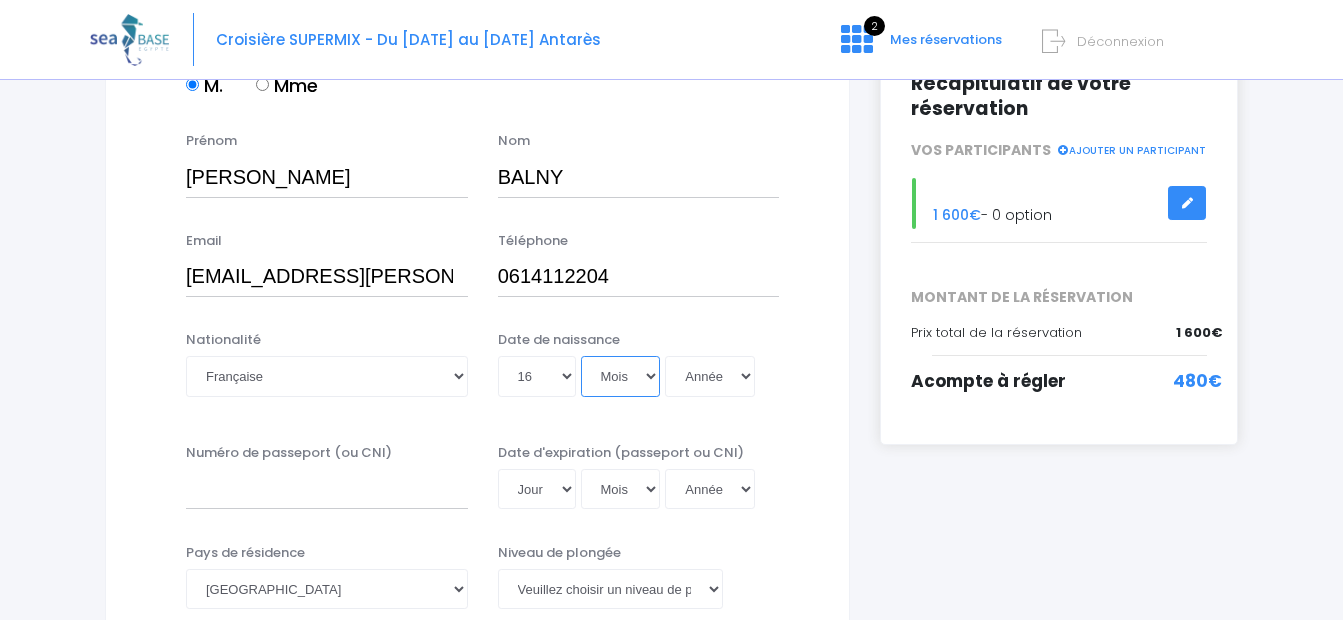 select on "07" 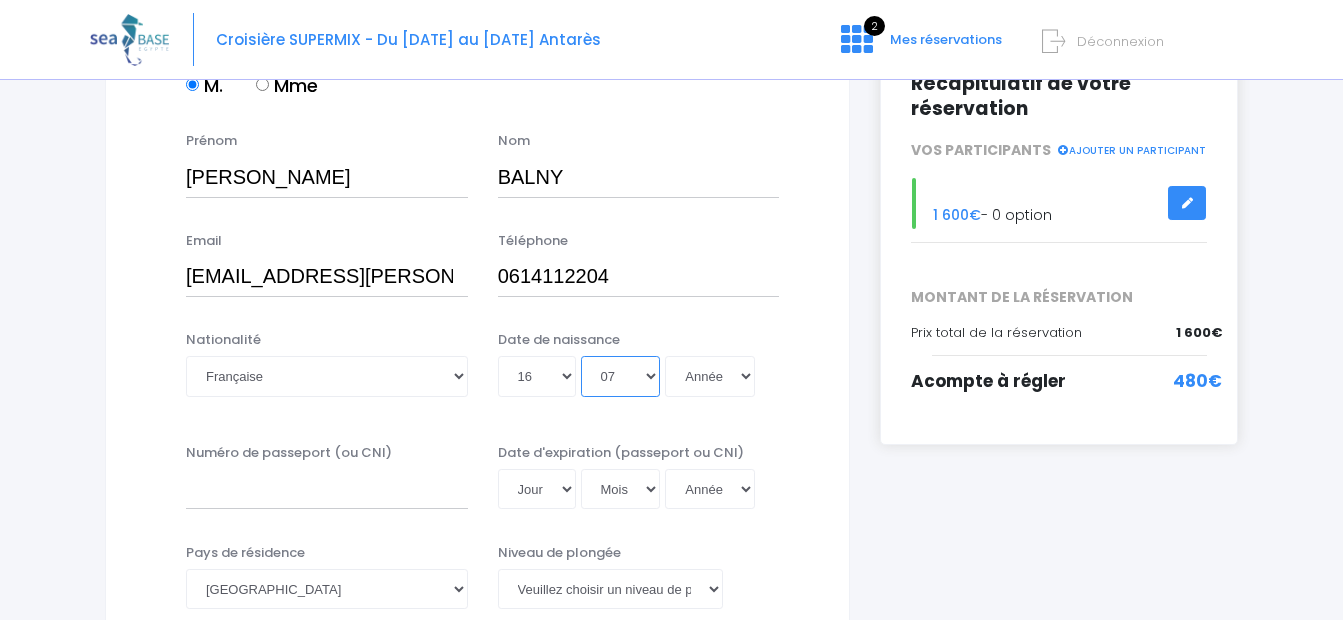 click on "Mois 01 02 03 04 05 06 07 08 09 10 11 12" at bounding box center (621, 376) 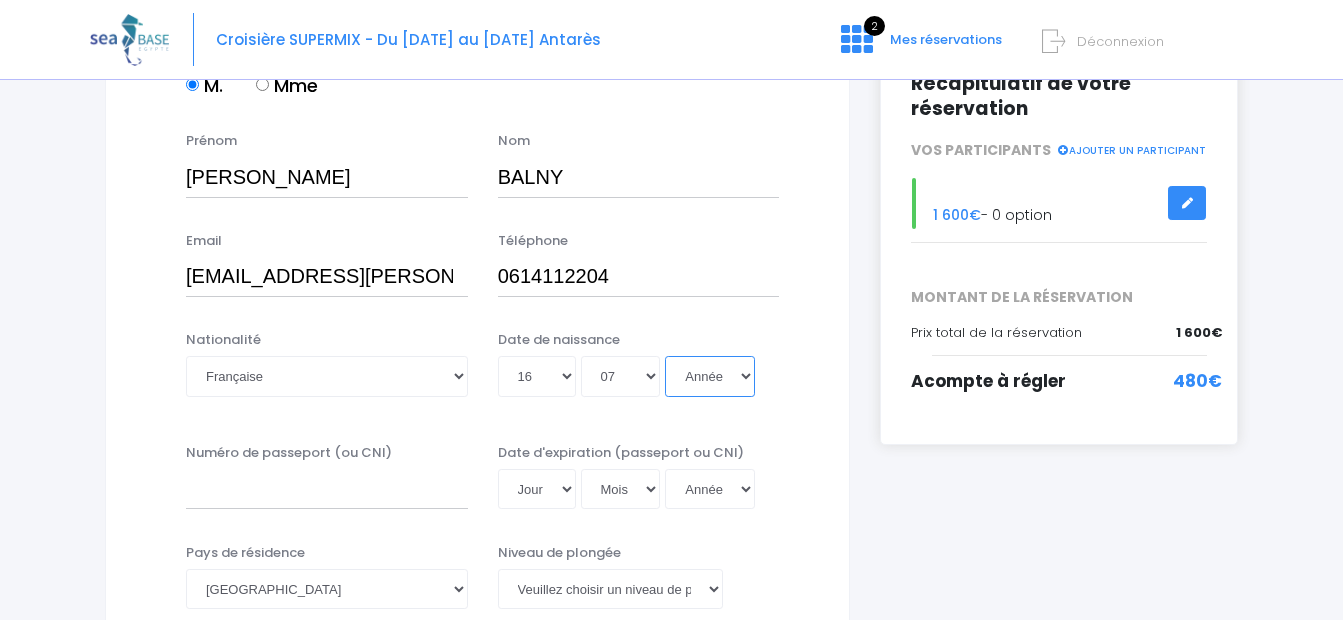 click on "Année 2045 2044 2043 2042 2041 2040 2039 2038 2037 2036 2035 2034 2033 2032 2031 2030 2029 2028 2027 2026 2025 2024 2023 2022 2021 2020 2019 2018 2017 2016 2015 2014 2013 2012 2011 2010 2009 2008 2007 2006 2005 2004 2003 2002 2001 2000 1999 1998 1997 1996 1995 1994 1993 1992 1991 1990 1989 1988 1987 1986 1985 1984 1983 1982 1981 1980 1979 1978 1977 1976 1975 1974 1973 1972 1971 1970 1969 1968 1967 1966 1965 1964 1963 1962 1961 1960 1959 1958 1957 1956 1955 1954 1953 1952 1951 1950 1949 1948 1947 1946 1945 1944 1943 1942 1941 1940 1939 1938 1937 1936 1935 1934 1933 1932 1931 1930 1929 1928 1927 1926 1925 1924 1923 1922 1921 1920 1919 1918 1917 1916 1915 1914 1913 1912 1911 1910 1909 1908 1907 1906 1905 1904 1903 1902 1901 1900" at bounding box center [710, 376] 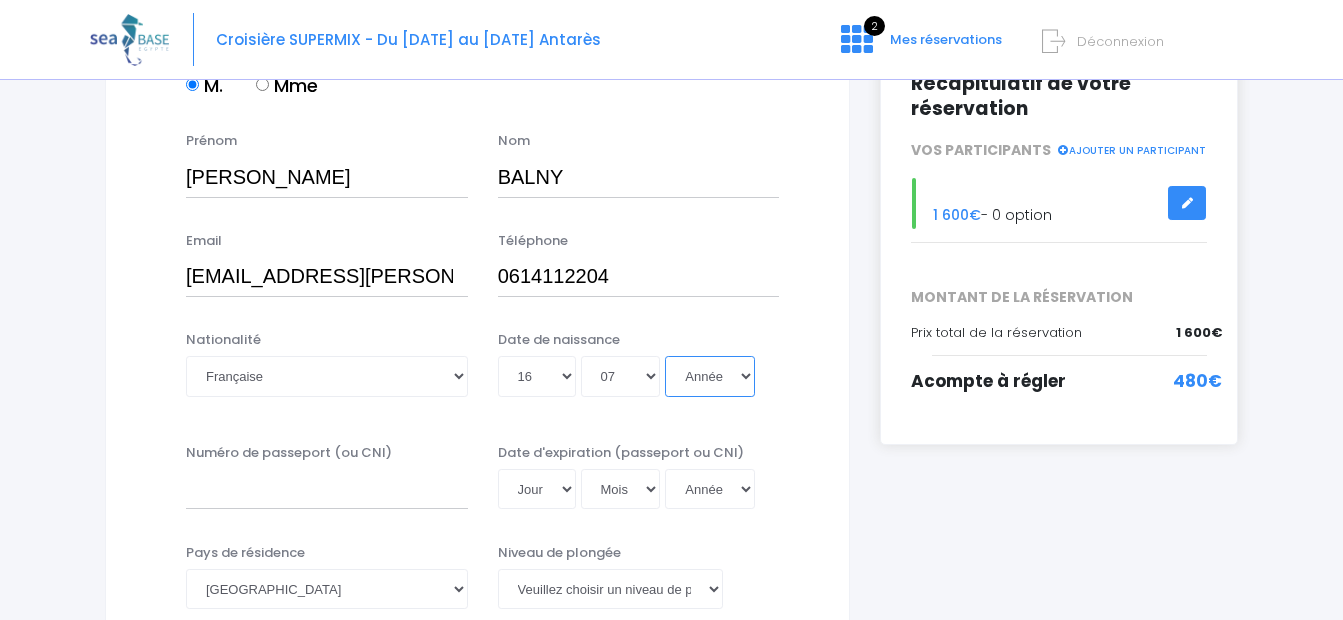 select on "1973" 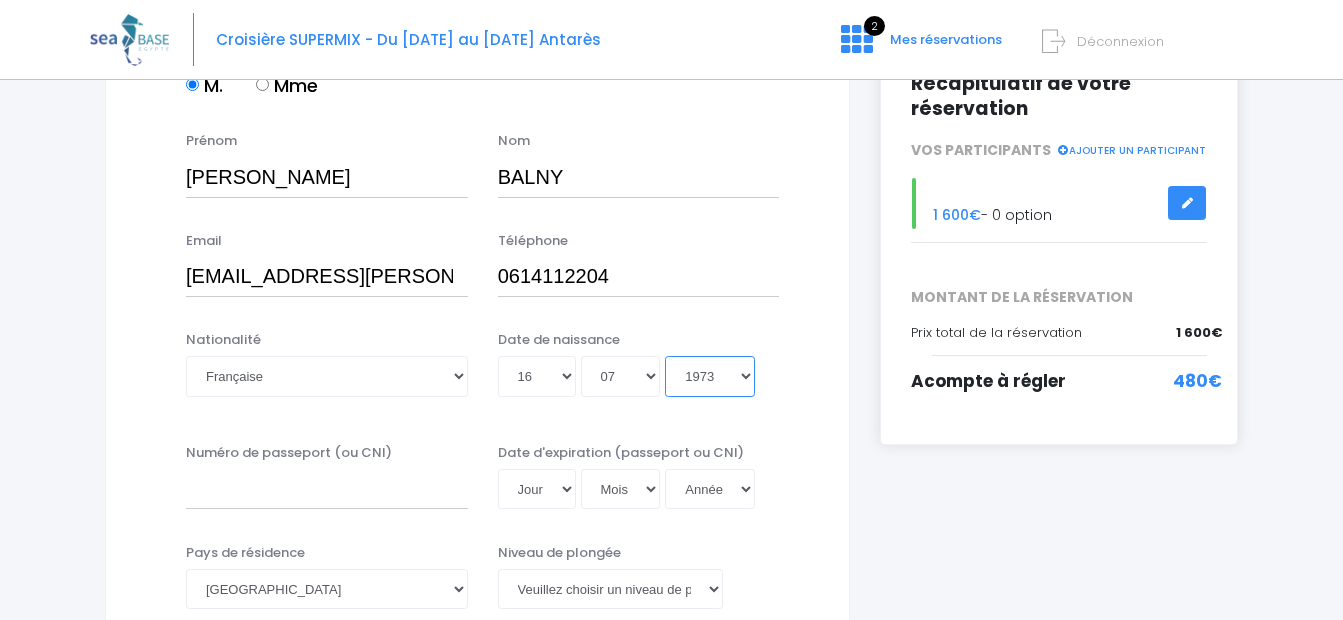 click on "Année 2045 2044 2043 2042 2041 2040 2039 2038 2037 2036 2035 2034 2033 2032 2031 2030 2029 2028 2027 2026 2025 2024 2023 2022 2021 2020 2019 2018 2017 2016 2015 2014 2013 2012 2011 2010 2009 2008 2007 2006 2005 2004 2003 2002 2001 2000 1999 1998 1997 1996 1995 1994 1993 1992 1991 1990 1989 1988 1987 1986 1985 1984 1983 1982 1981 1980 1979 1978 1977 1976 1975 1974 1973 1972 1971 1970 1969 1968 1967 1966 1965 1964 1963 1962 1961 1960 1959 1958 1957 1956 1955 1954 1953 1952 1951 1950 1949 1948 1947 1946 1945 1944 1943 1942 1941 1940 1939 1938 1937 1936 1935 1934 1933 1932 1931 1930 1929 1928 1927 1926 1925 1924 1923 1922 1921 1920 1919 1918 1917 1916 1915 1914 1913 1912 1911 1910 1909 1908 1907 1906 1905 1904 1903 1902 1901 1900" at bounding box center (710, 376) 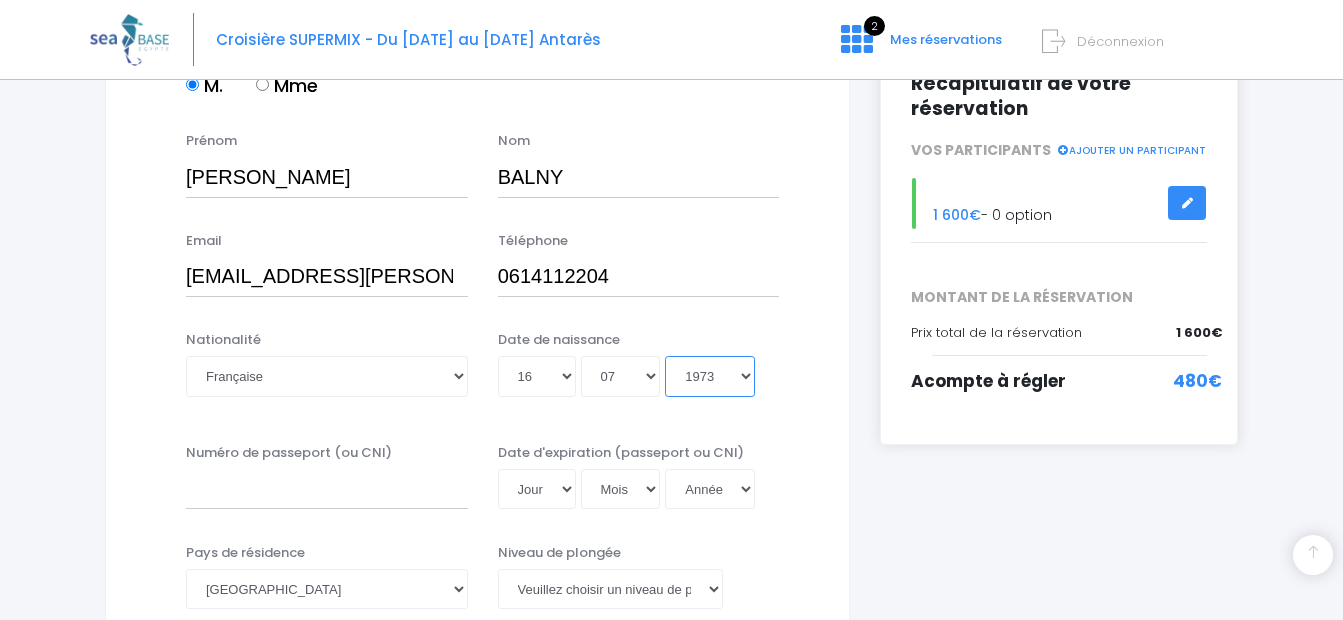 scroll, scrollTop: 400, scrollLeft: 0, axis: vertical 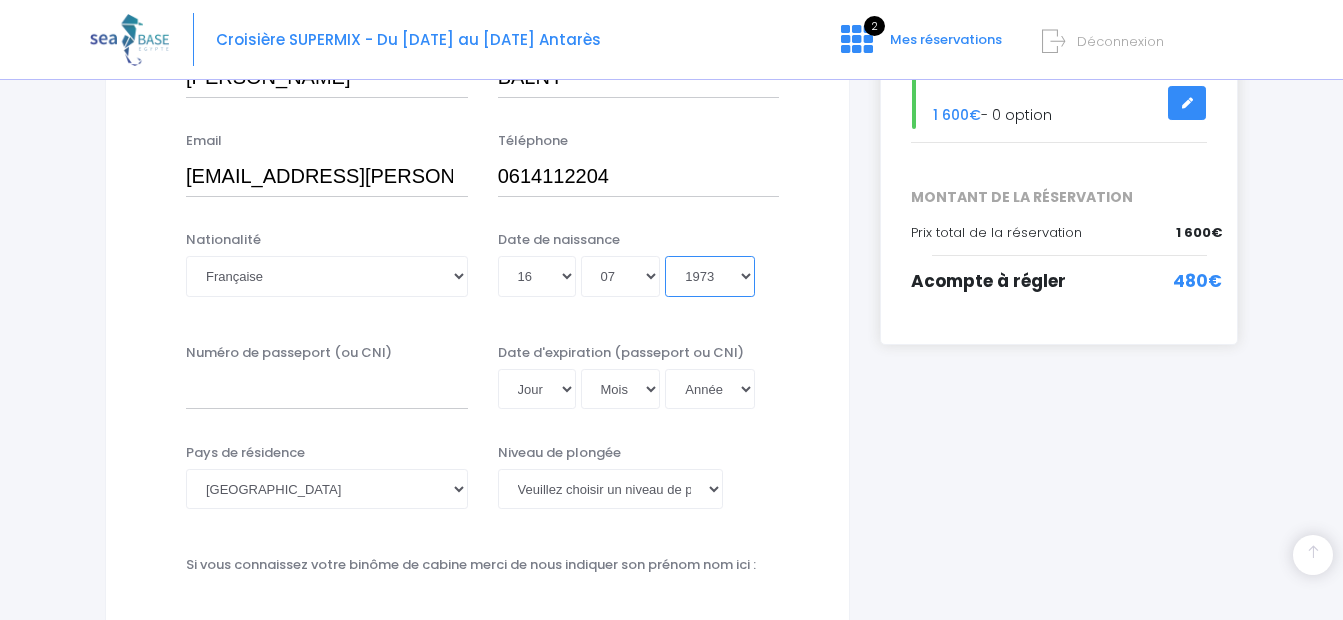select on "2045" 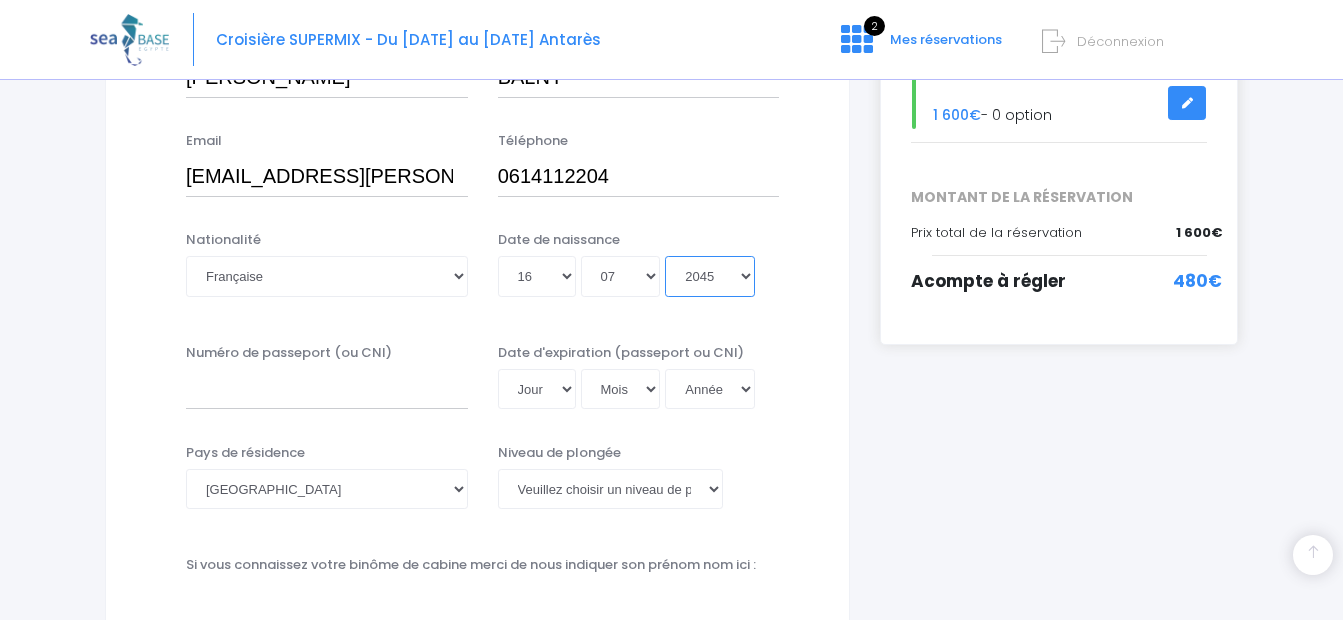 type on "2045-07-16" 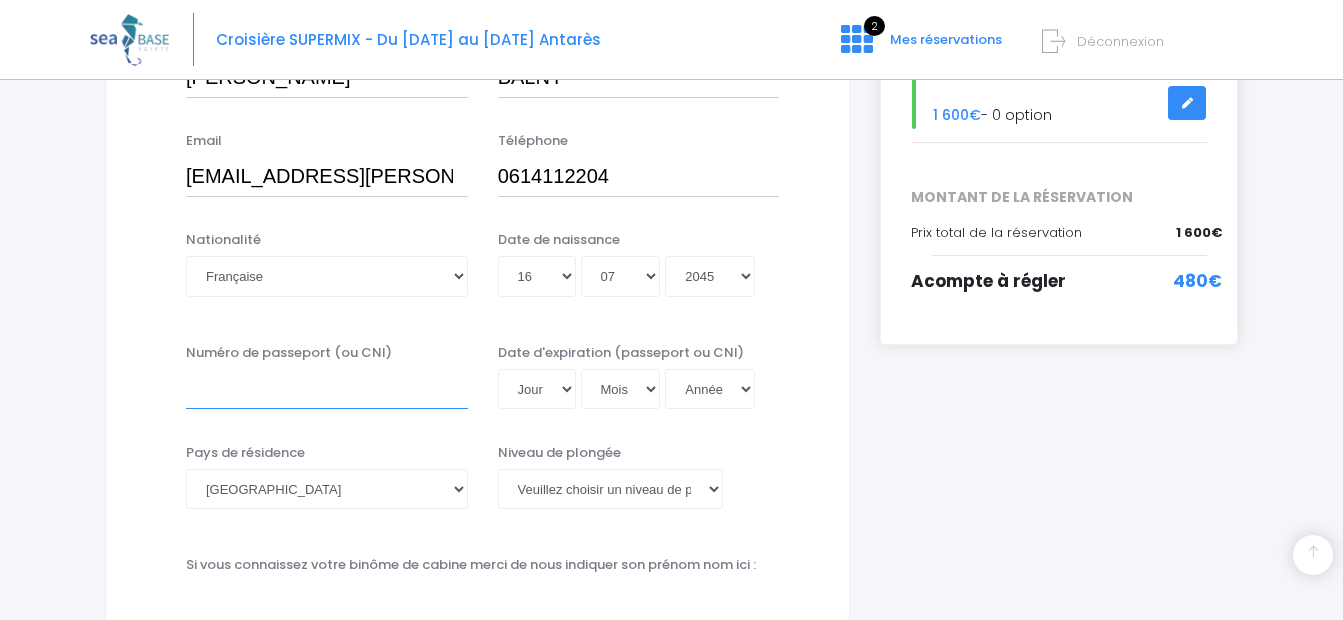 click on "Numéro de passeport (ou CNI)" at bounding box center (327, 389) 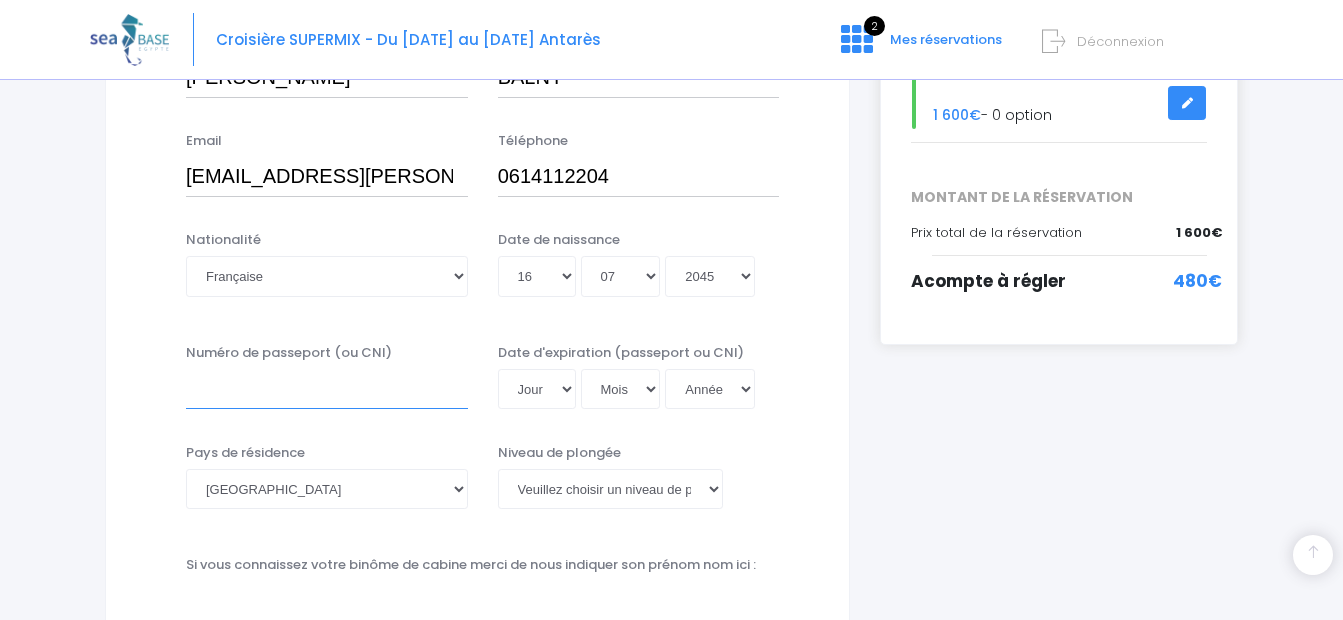 type on "21EF08560" 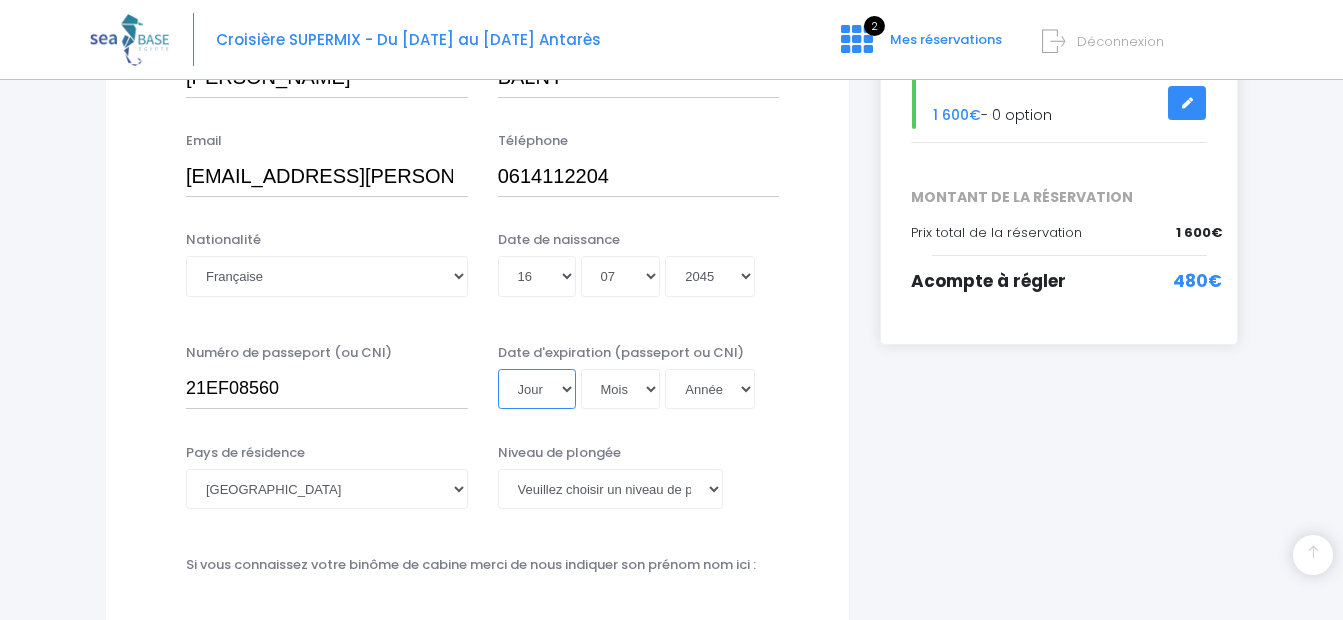 click on "Jour 01 02 03 04 05 06 07 08 09 10 11 12 13 14 15 16 17 18 19 20 21 22 23 24 25 26 27 28 29 30 31" at bounding box center (537, 389) 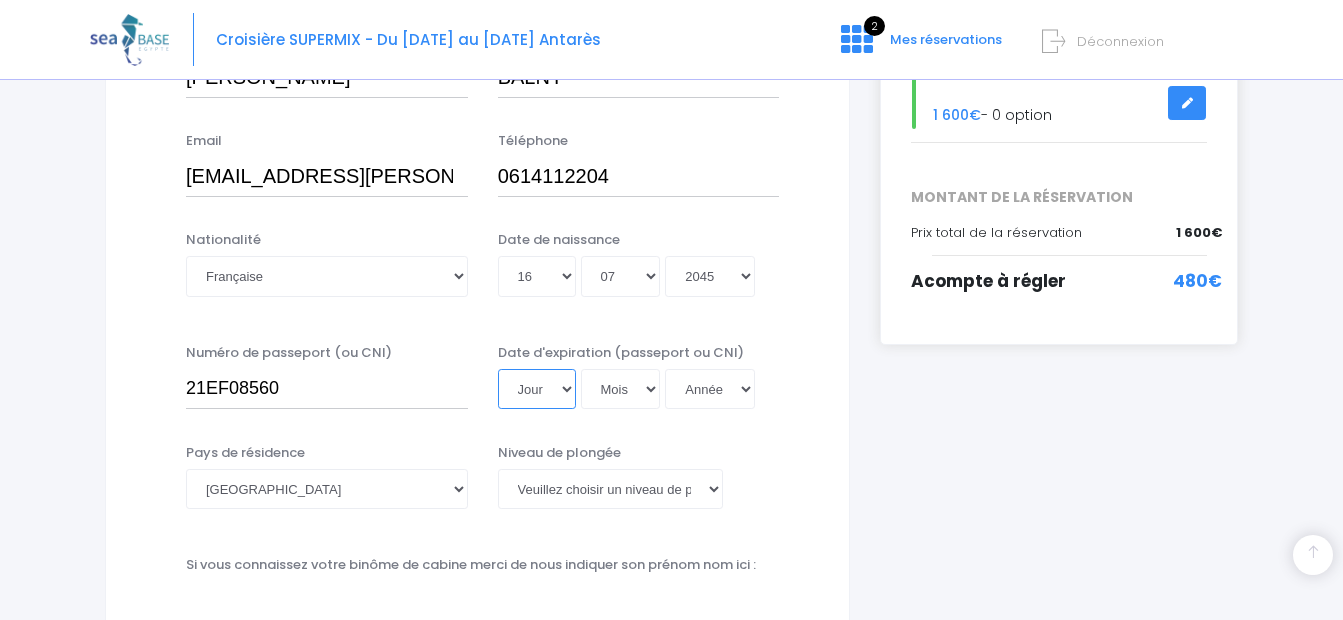 select on "28" 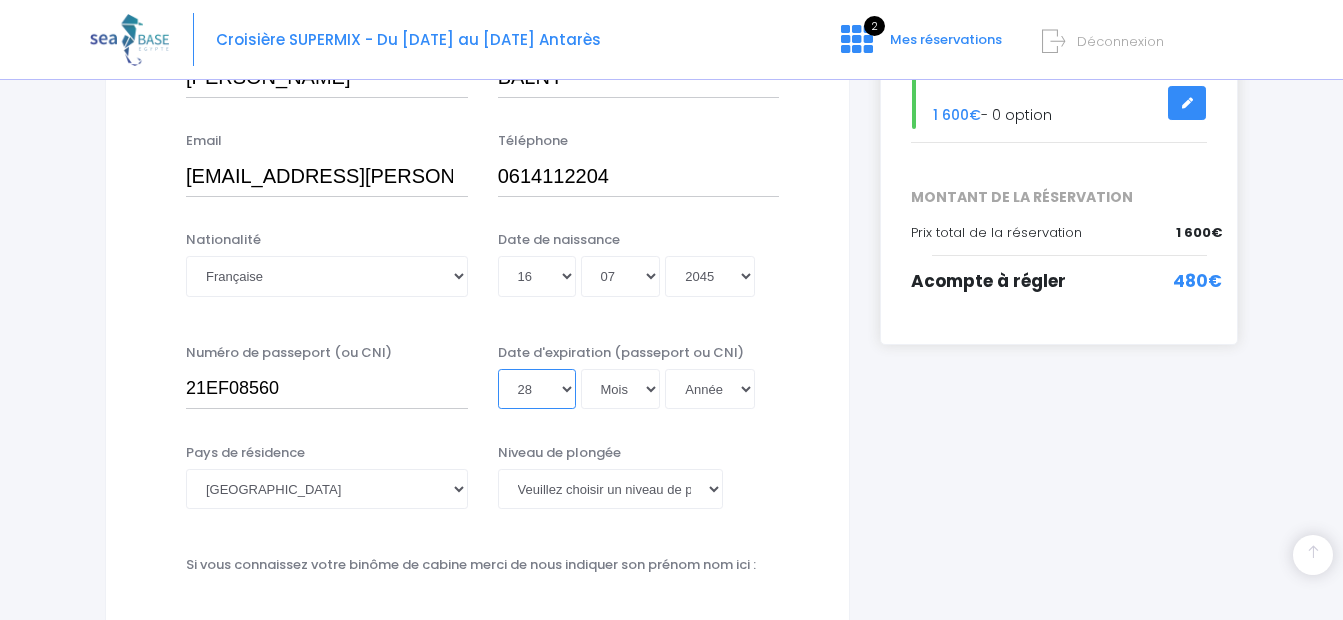 click on "Jour 01 02 03 04 05 06 07 08 09 10 11 12 13 14 15 16 17 18 19 20 21 22 23 24 25 26 27 28 29 30 31" at bounding box center (537, 389) 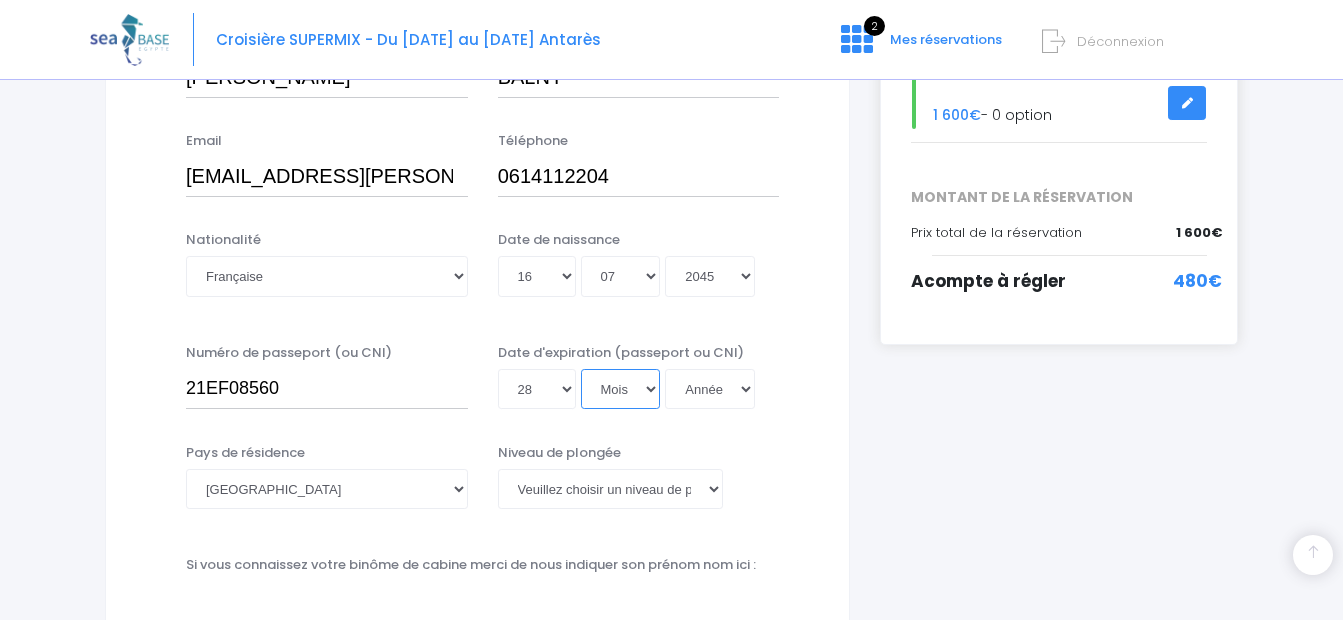 click on "Mois 01 02 03 04 05 06 07 08 09 10 11 12" at bounding box center (621, 389) 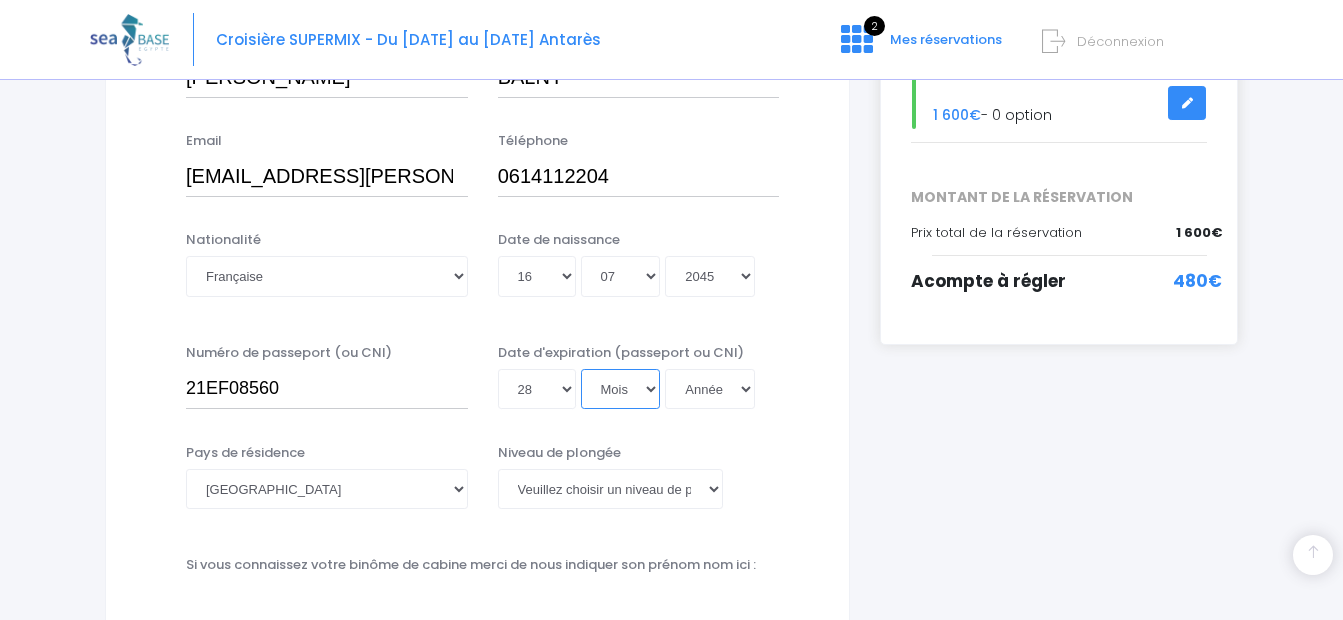 select on "12" 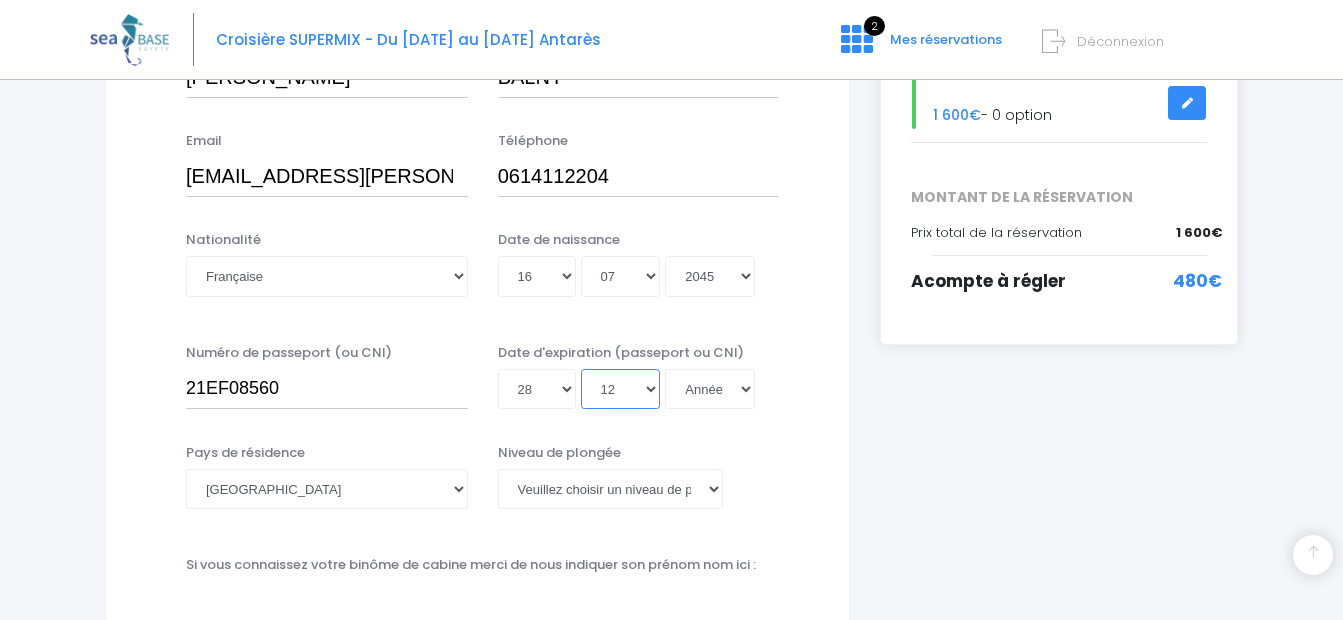 click on "Mois 01 02 03 04 05 06 07 08 09 10 11 12" at bounding box center [621, 389] 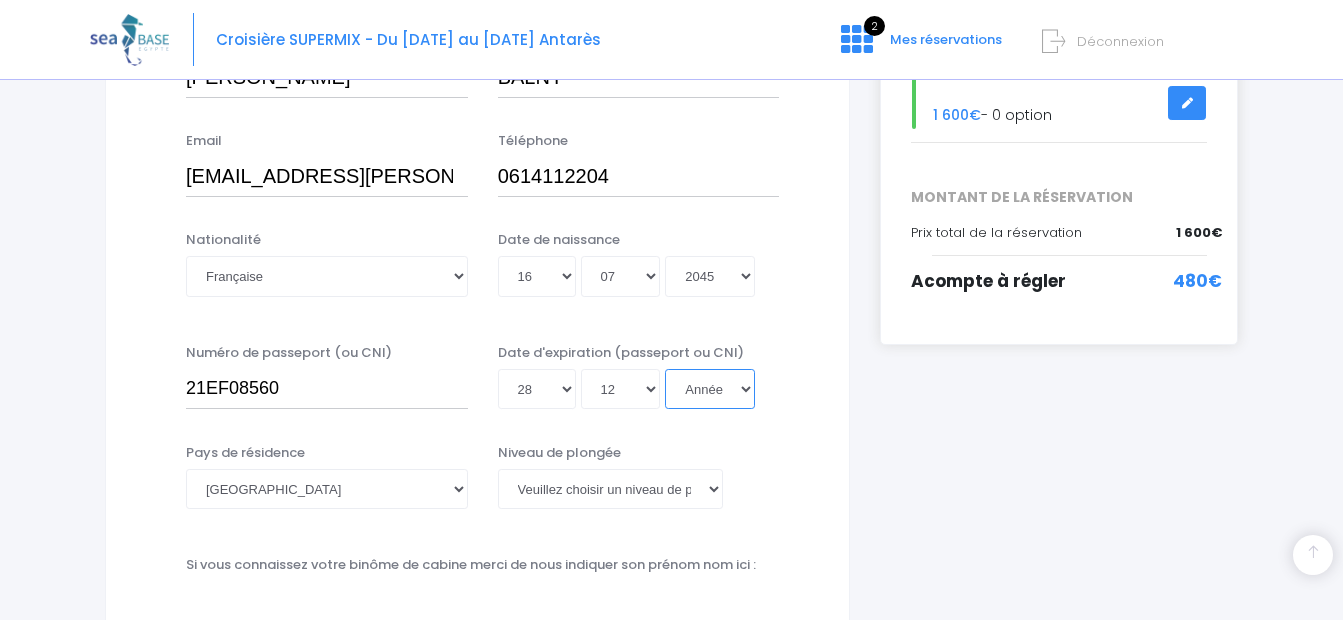 click on "Année 2045 2044 2043 2042 2041 2040 2039 2038 2037 2036 2035 2034 2033 2032 2031 2030 2029 2028 2027 2026 2025 2024 2023 2022 2021 2020 2019 2018 2017 2016 2015 2014 2013 2012 2011 2010 2009 2008 2007 2006 2005 2004 2003 2002 2001 2000 1999 1998 1997 1996 1995 1994 1993 1992 1991 1990 1989 1988 1987 1986 1985 1984 1983 1982 1981 1980 1979 1978 1977 1976 1975 1974 1973 1972 1971 1970 1969 1968 1967 1966 1965 1964 1963 1962 1961 1960 1959 1958 1957 1956 1955 1954 1953 1952 1951 1950 1949 1948 1947 1946 1945 1944 1943 1942 1941 1940 1939 1938 1937 1936 1935 1934 1933 1932 1931 1930 1929 1928 1927 1926 1925 1924 1923 1922 1921 1920 1919 1918 1917 1916 1915 1914 1913 1912 1911 1910 1909 1908 1907 1906 1905 1904 1903 1902 1901 1900" at bounding box center (710, 389) 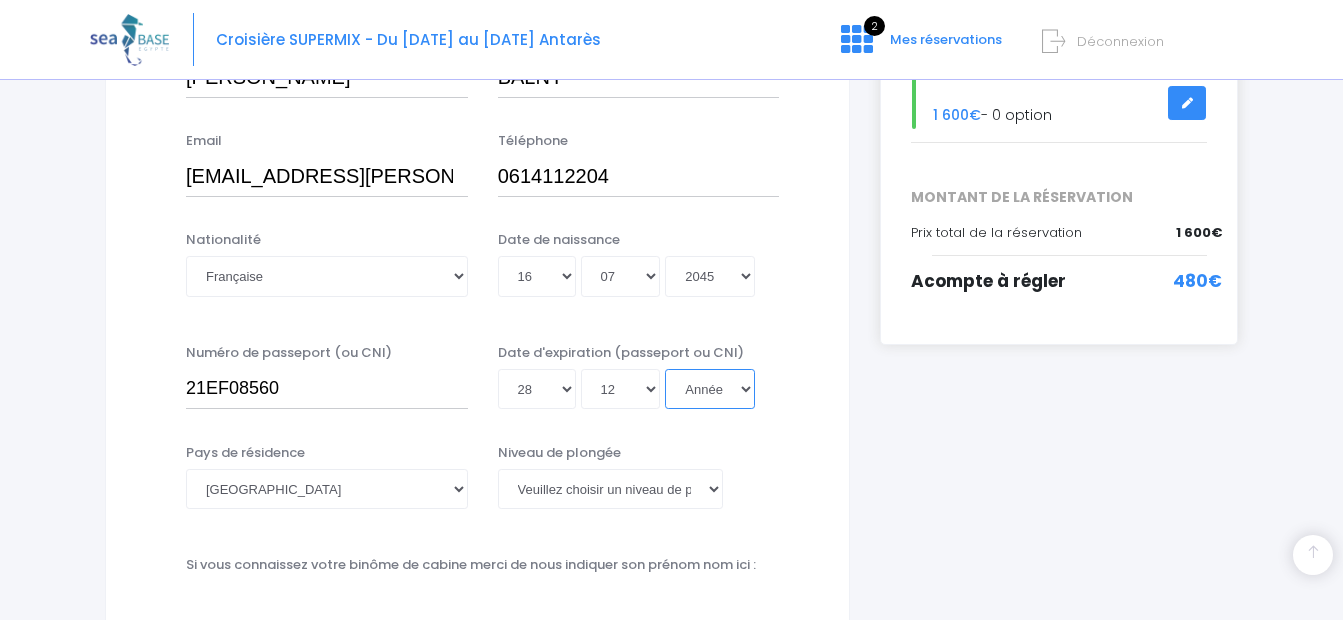 select on "2031" 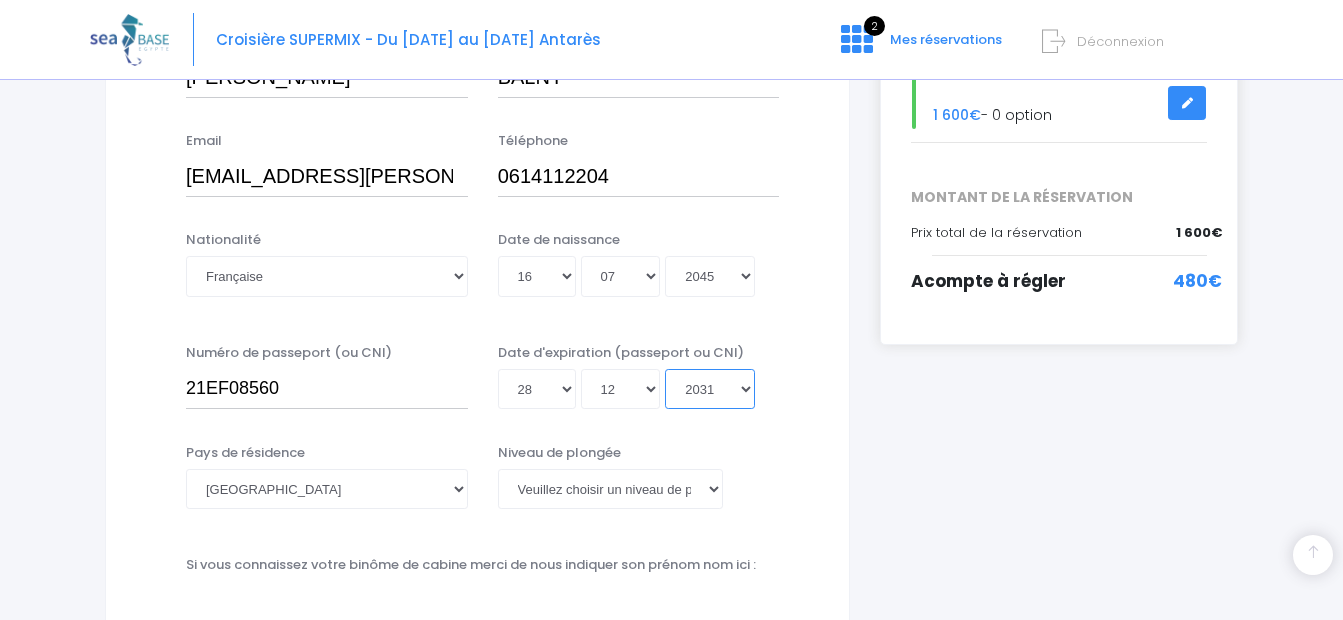 click on "Année 2045 2044 2043 2042 2041 2040 2039 2038 2037 2036 2035 2034 2033 2032 2031 2030 2029 2028 2027 2026 2025 2024 2023 2022 2021 2020 2019 2018 2017 2016 2015 2014 2013 2012 2011 2010 2009 2008 2007 2006 2005 2004 2003 2002 2001 2000 1999 1998 1997 1996 1995 1994 1993 1992 1991 1990 1989 1988 1987 1986 1985 1984 1983 1982 1981 1980 1979 1978 1977 1976 1975 1974 1973 1972 1971 1970 1969 1968 1967 1966 1965 1964 1963 1962 1961 1960 1959 1958 1957 1956 1955 1954 1953 1952 1951 1950 1949 1948 1947 1946 1945 1944 1943 1942 1941 1940 1939 1938 1937 1936 1935 1934 1933 1932 1931 1930 1929 1928 1927 1926 1925 1924 1923 1922 1921 1920 1919 1918 1917 1916 1915 1914 1913 1912 1911 1910 1909 1908 1907 1906 1905 1904 1903 1902 1901 1900" at bounding box center (710, 389) 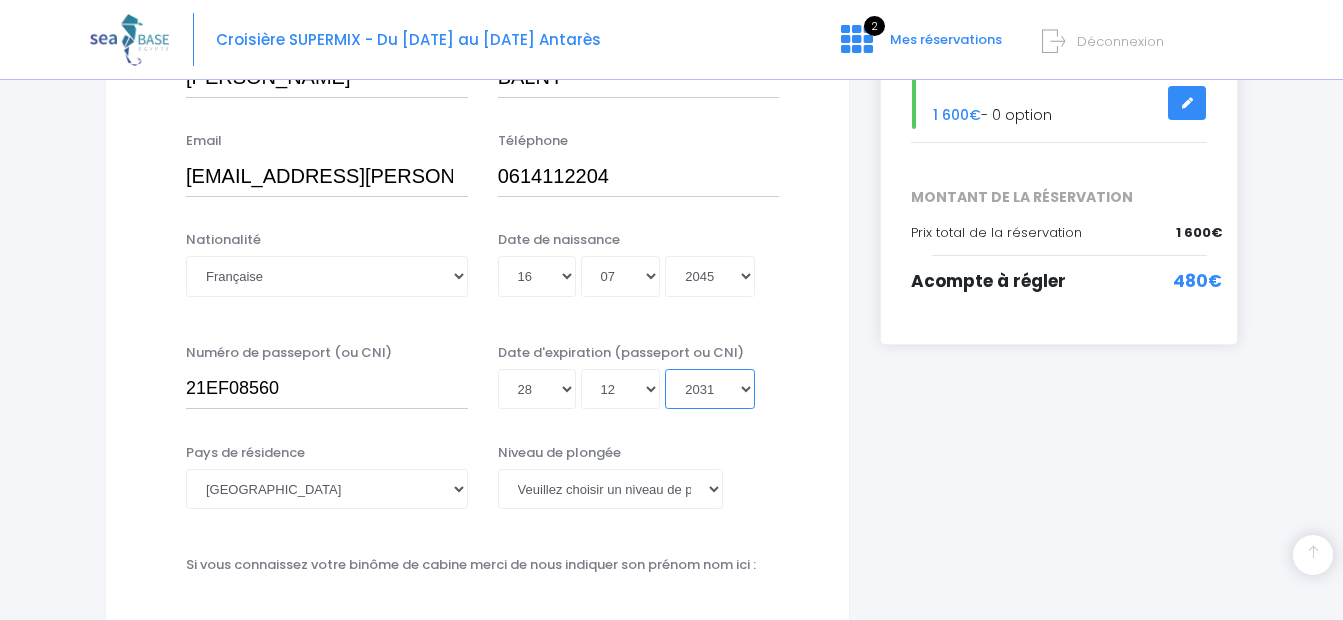 type on "2031-12-28" 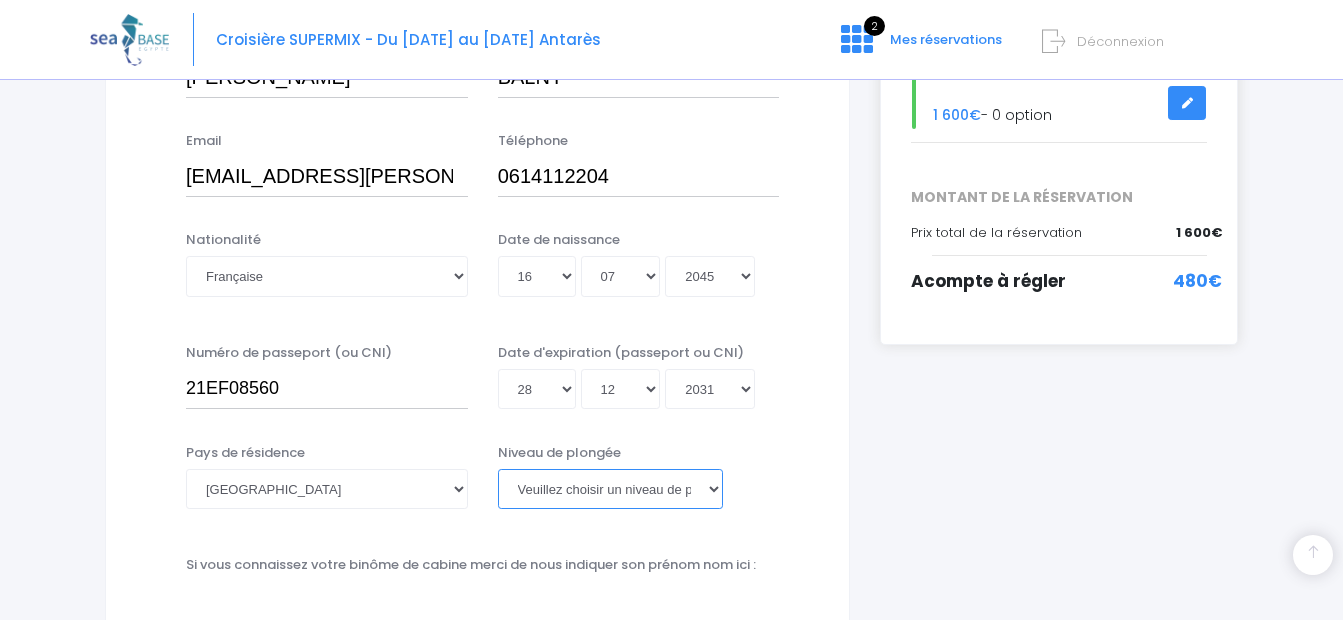 click on "Veuillez choisir un niveau de plongée
Non plongeur
Junior OW diver
Adventure OW diver
Open Water diver
Advanced OW diver
Deep diver
Rescue diver
Dive Master
Instructeur
MSDT
IDC Staff
Master instructeur
Course Director
N1
N2
N3
N4 PA40 MF1 MF2 PE40 Autre" at bounding box center [610, 489] 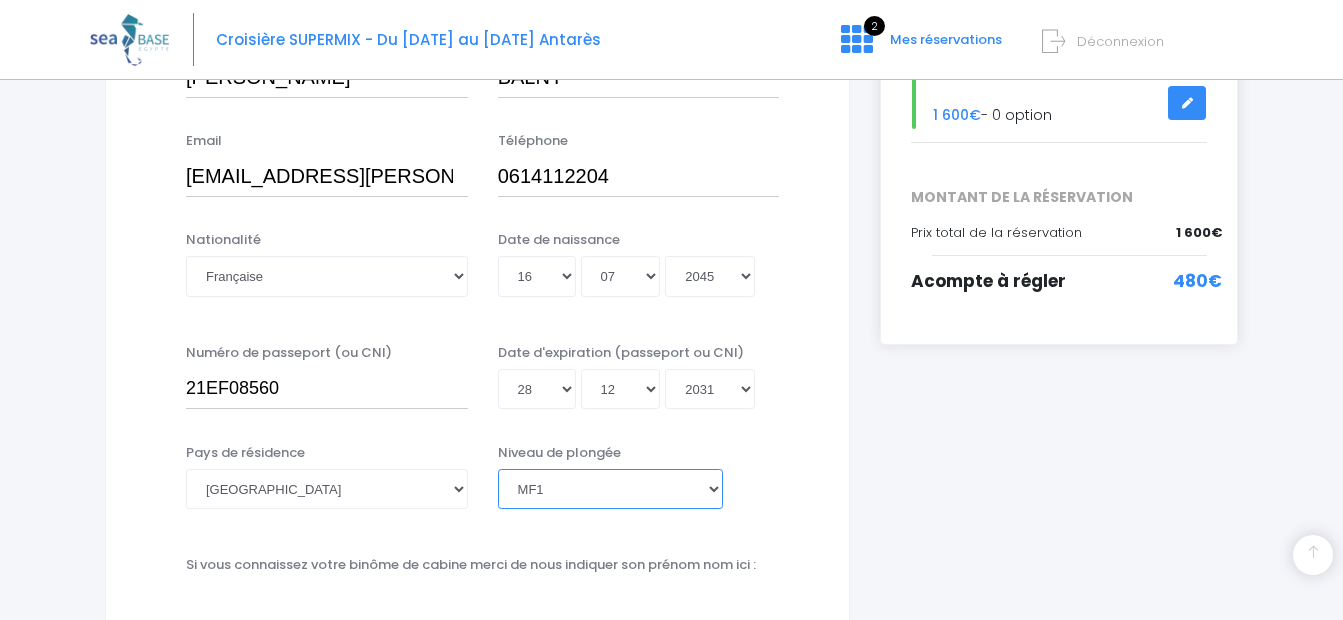 click on "Veuillez choisir un niveau de plongée
Non plongeur
Junior OW diver
Adventure OW diver
Open Water diver
Advanced OW diver
Deep diver
Rescue diver
Dive Master
Instructeur
MSDT
IDC Staff
Master instructeur
Course Director
N1
N2
N3
N4 PA40 MF1 MF2 PE40 Autre" at bounding box center (610, 489) 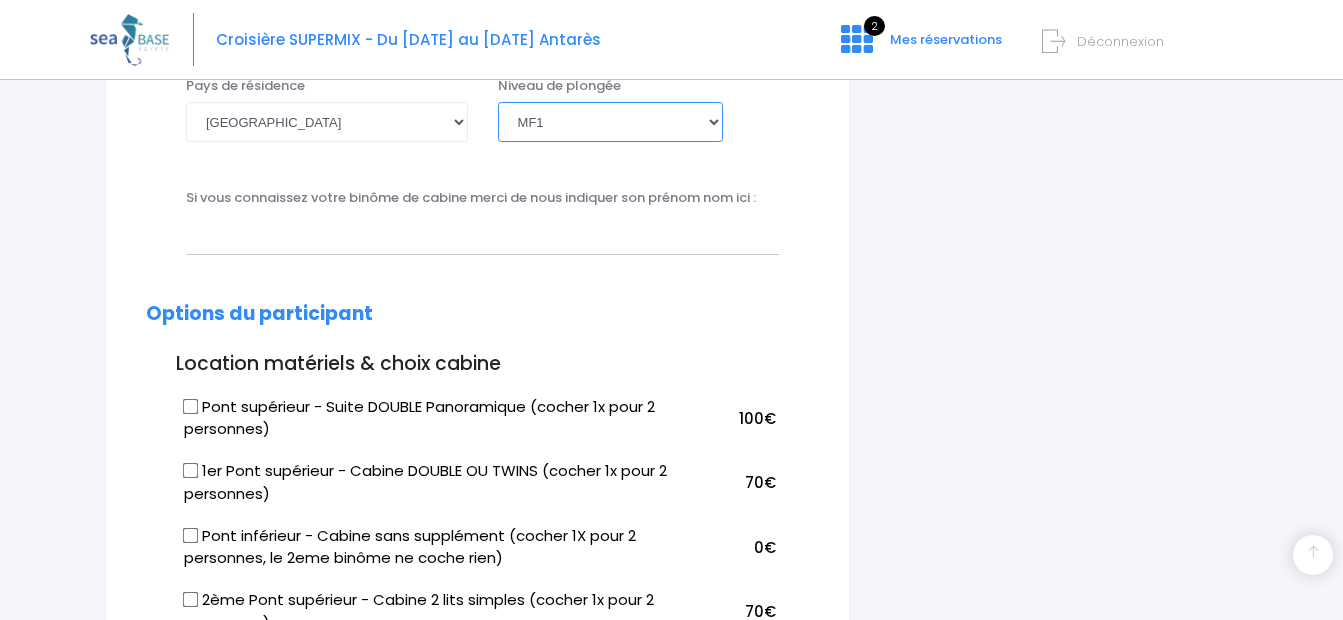 scroll, scrollTop: 800, scrollLeft: 0, axis: vertical 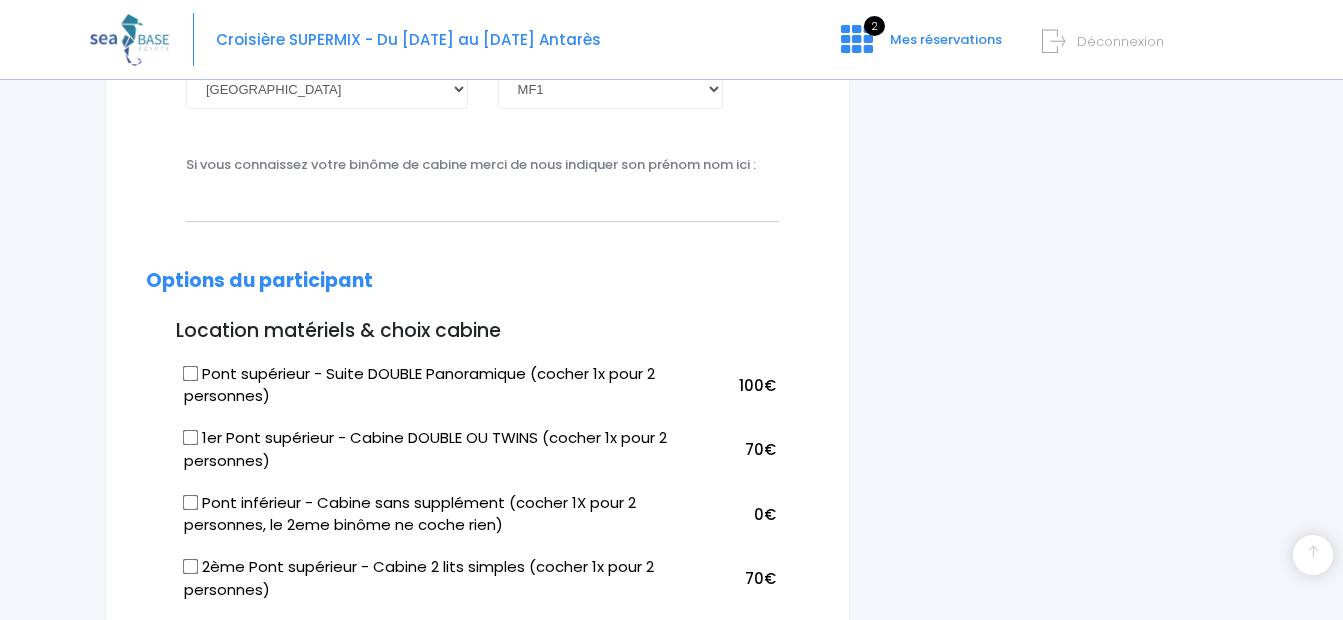 click on "1er Pont supérieur - Cabine DOUBLE OU TWINS (cocher 1x pour 2 personnes)" at bounding box center [191, 438] 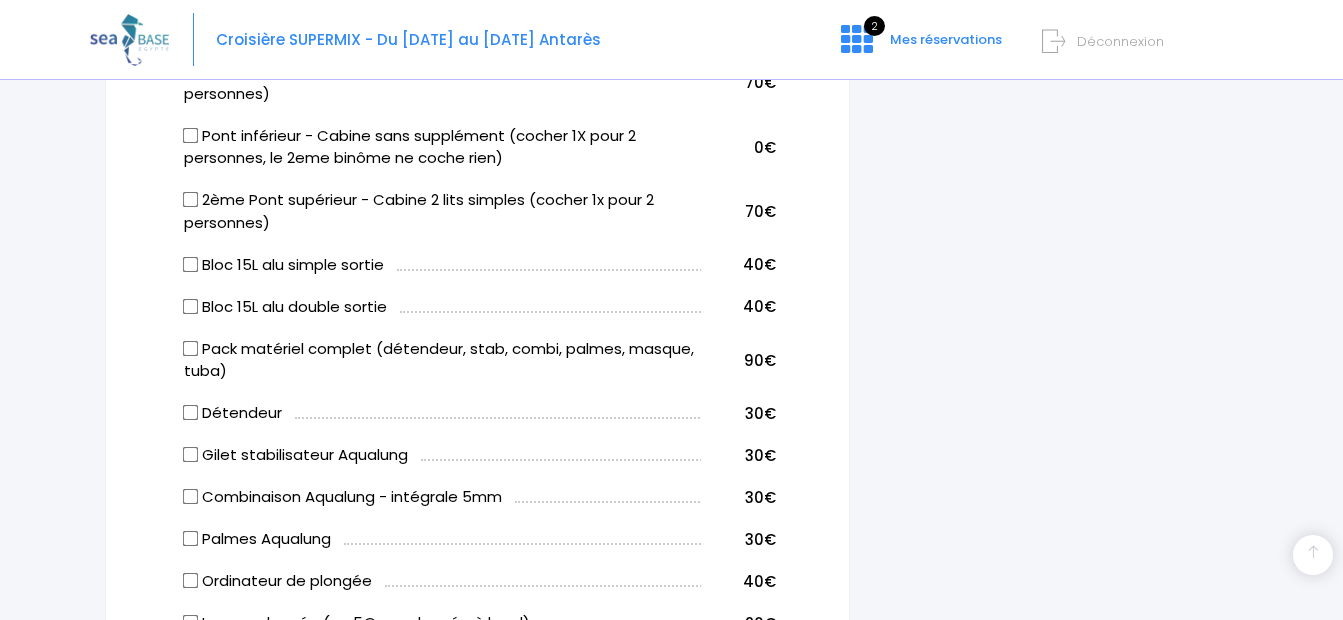 scroll, scrollTop: 1200, scrollLeft: 0, axis: vertical 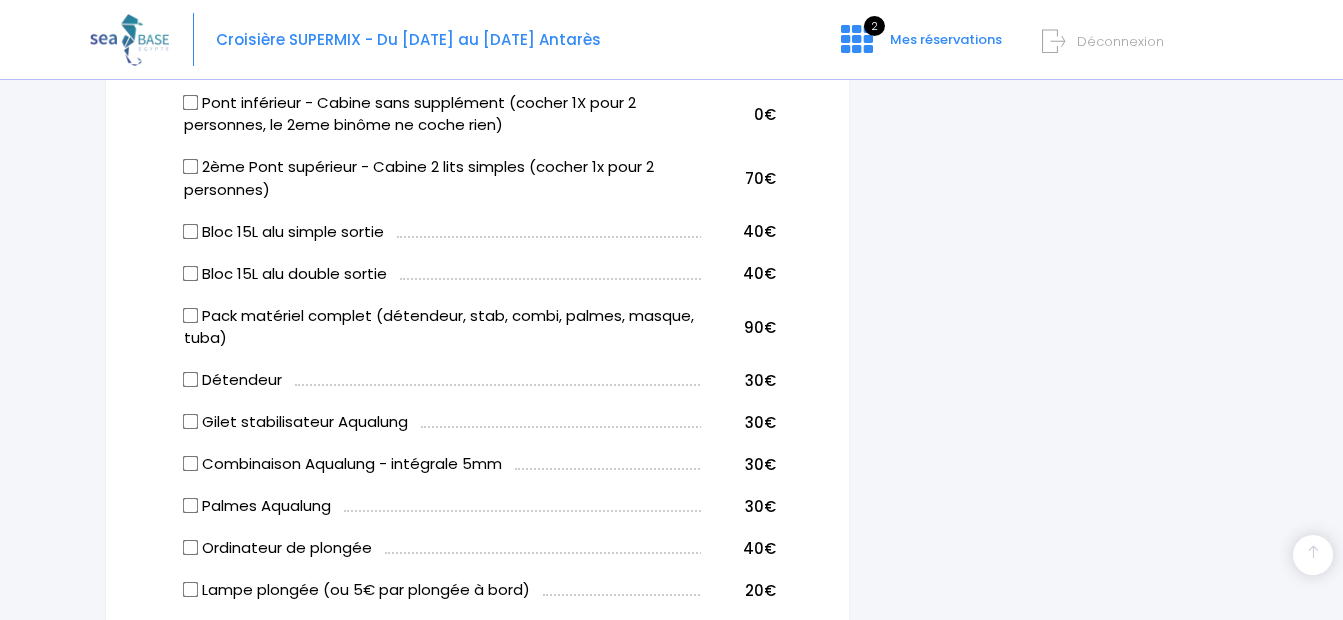 click on "Bloc 15L alu simple sortie" at bounding box center (191, 231) 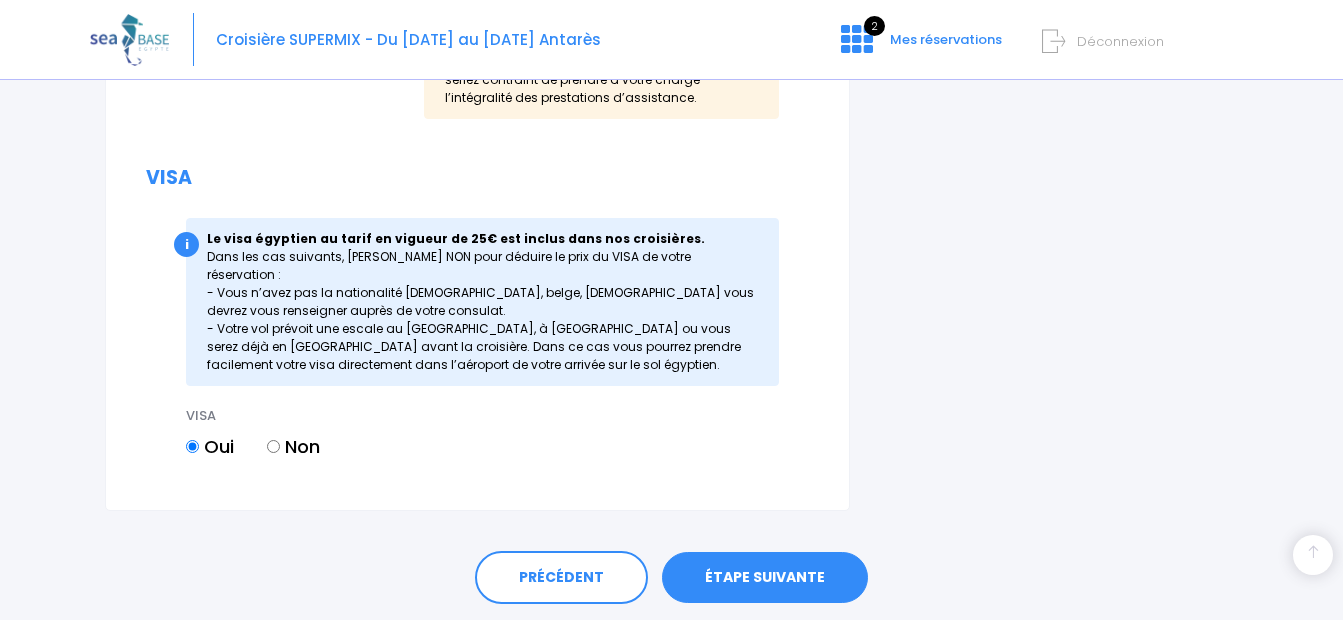 scroll, scrollTop: 2462, scrollLeft: 0, axis: vertical 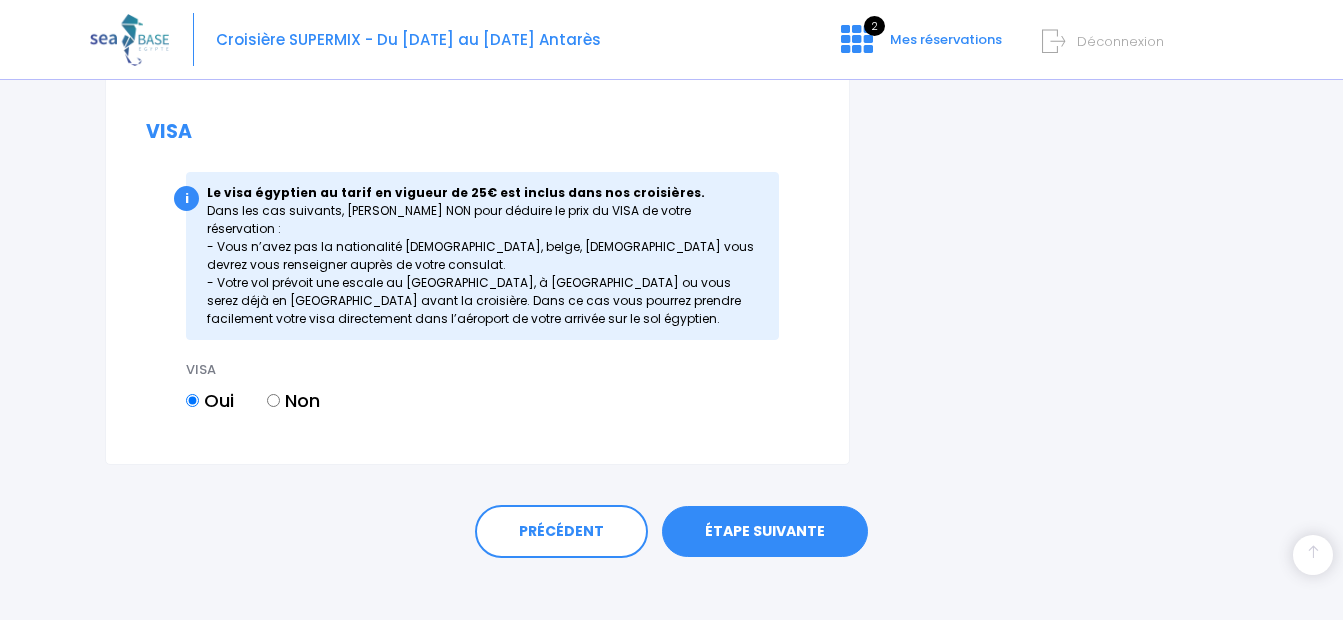click on "ÉTAPE SUIVANTE" at bounding box center (765, 532) 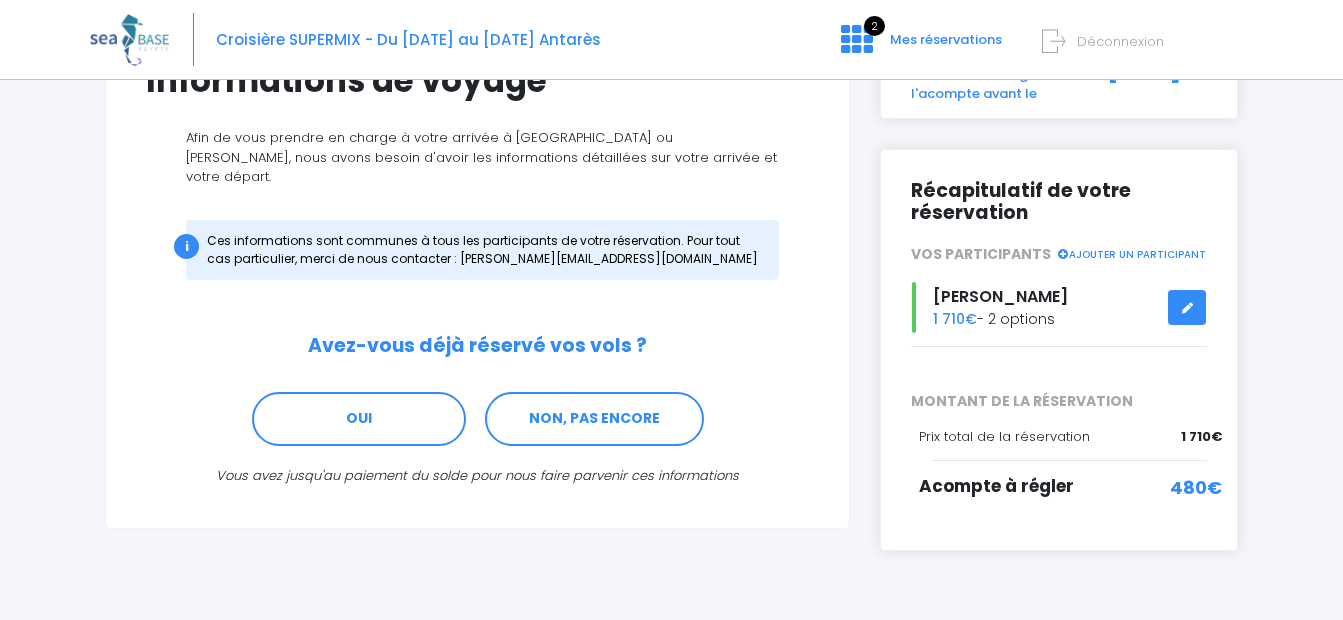 scroll, scrollTop: 200, scrollLeft: 0, axis: vertical 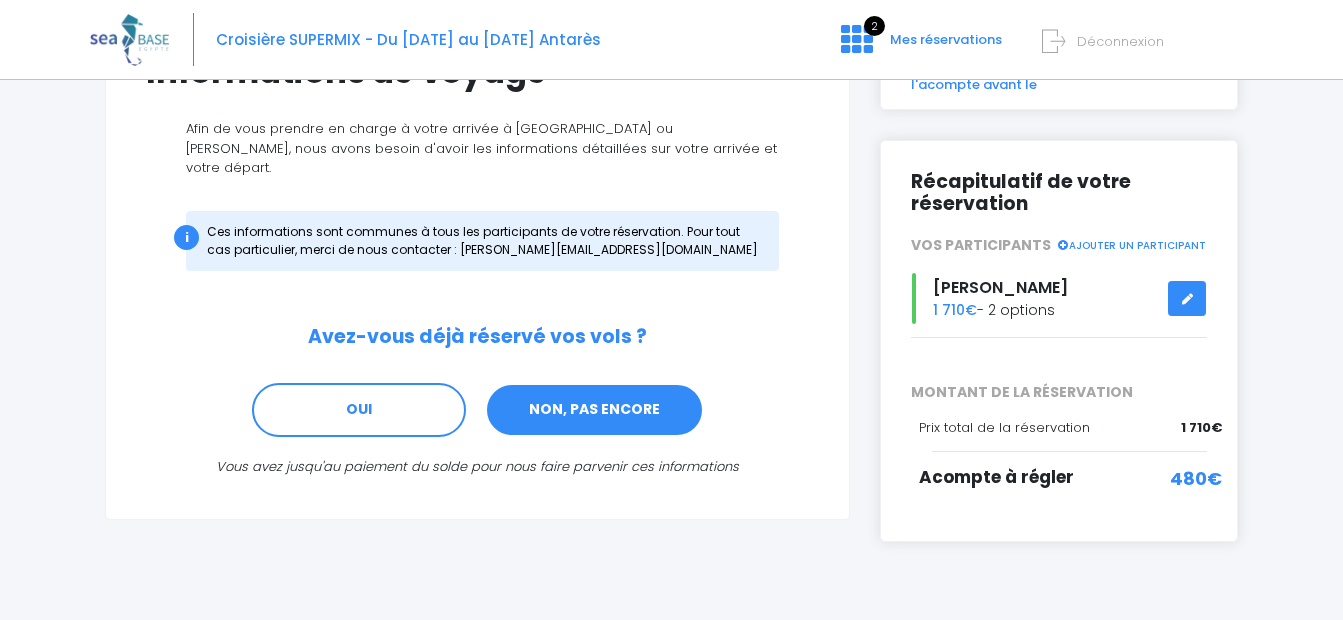 click on "NON, PAS ENCORE" at bounding box center [594, 410] 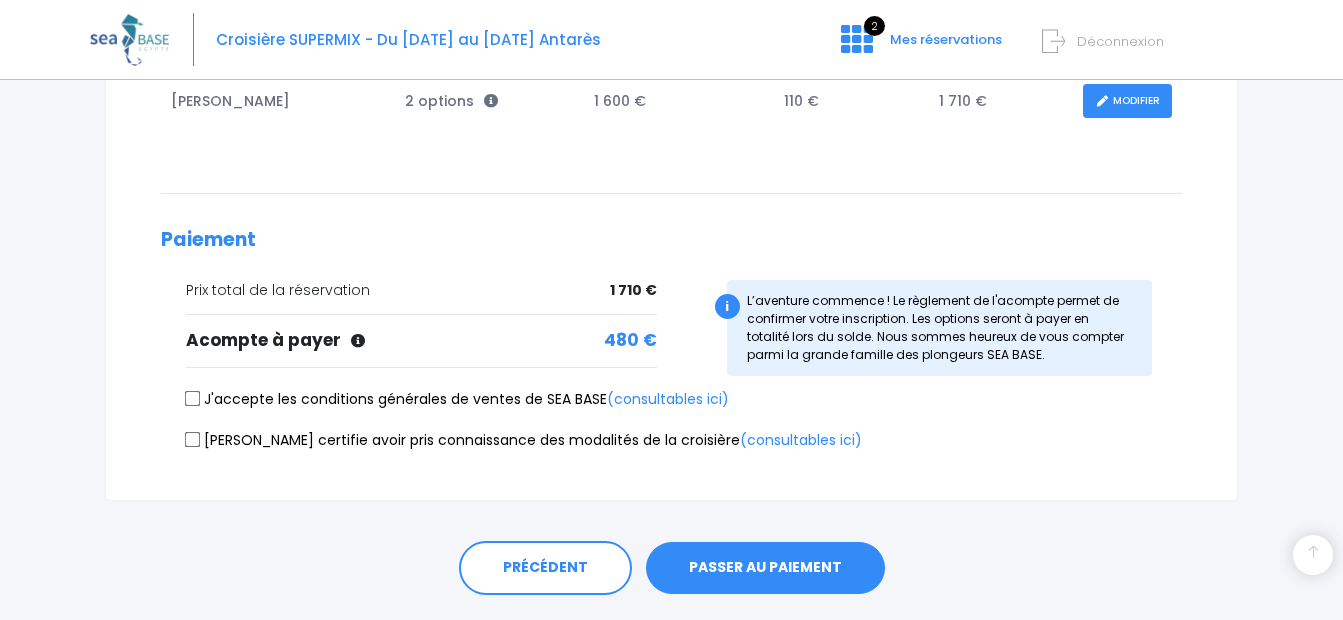 scroll, scrollTop: 400, scrollLeft: 0, axis: vertical 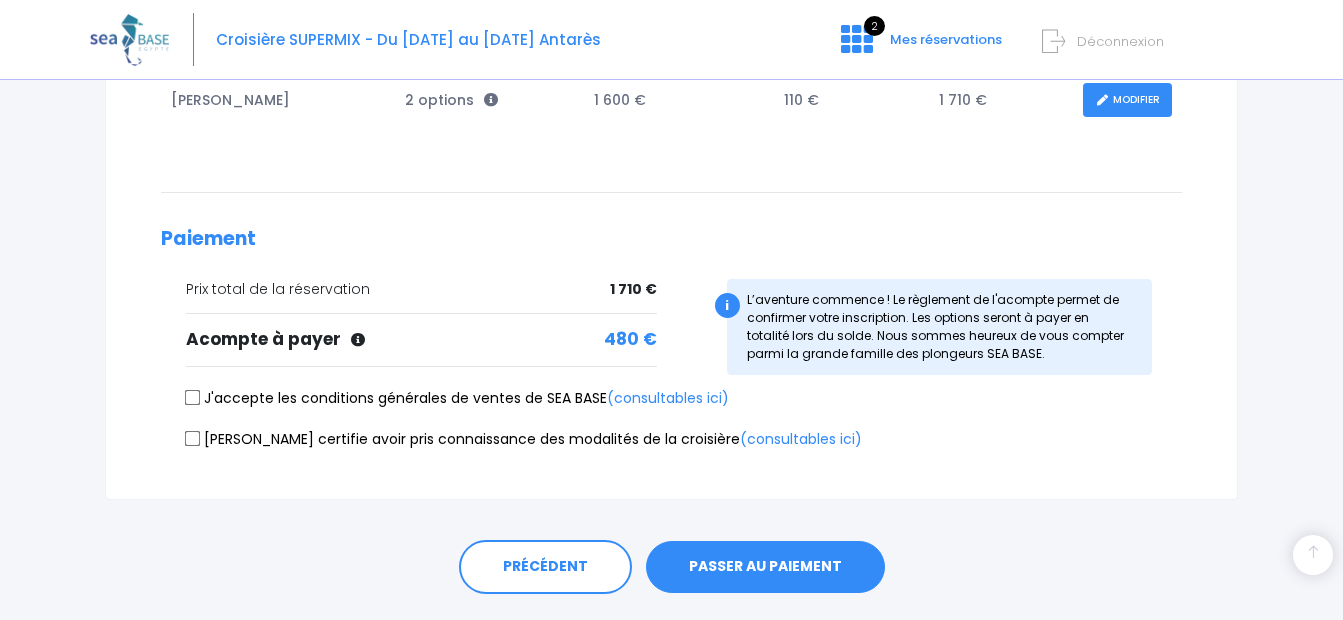 click on "J'accepte les conditions générales de ventes de SEA BASE  (consultables ici)" at bounding box center (193, 398) 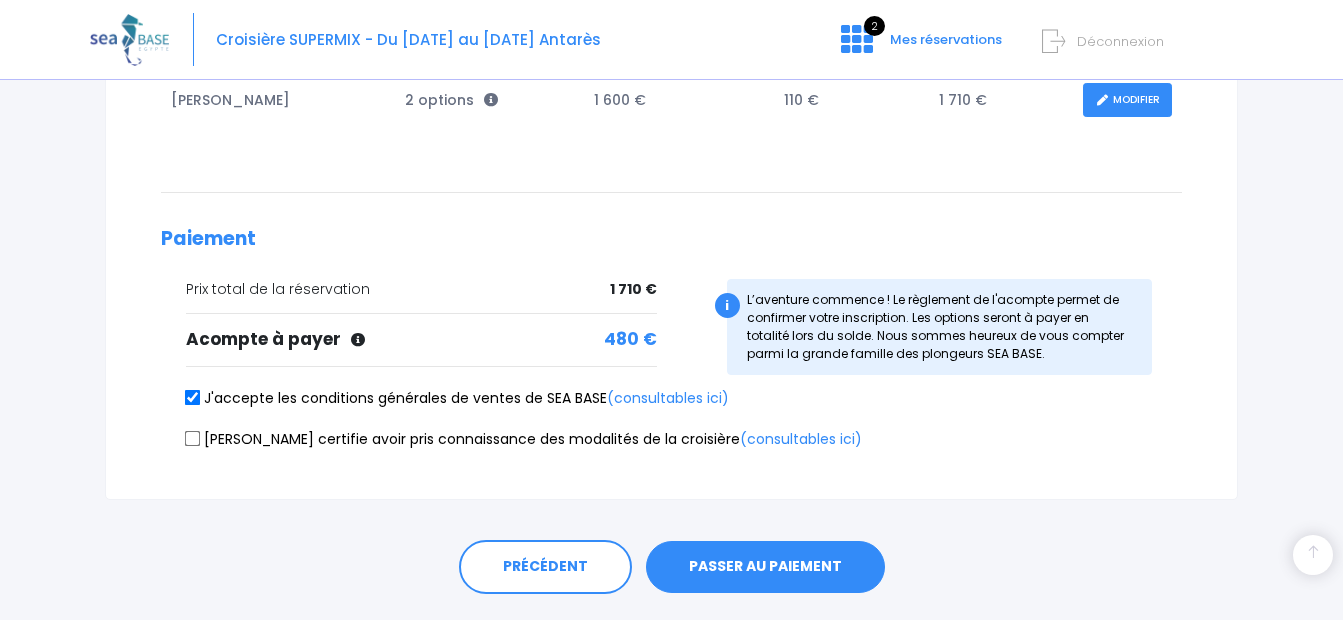 click on "Je certifie avoir pris connaissance des modalités de la croisière  (consultables ici)" at bounding box center [193, 438] 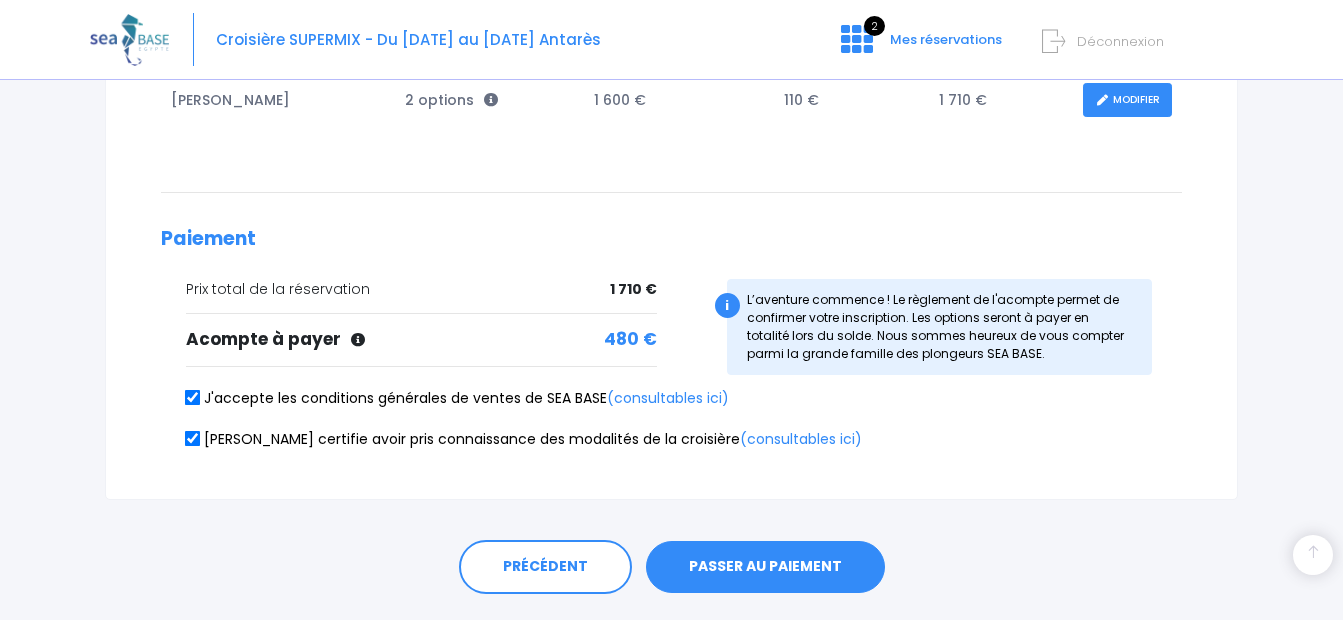 click on "PASSER AU PAIEMENT" at bounding box center (765, 567) 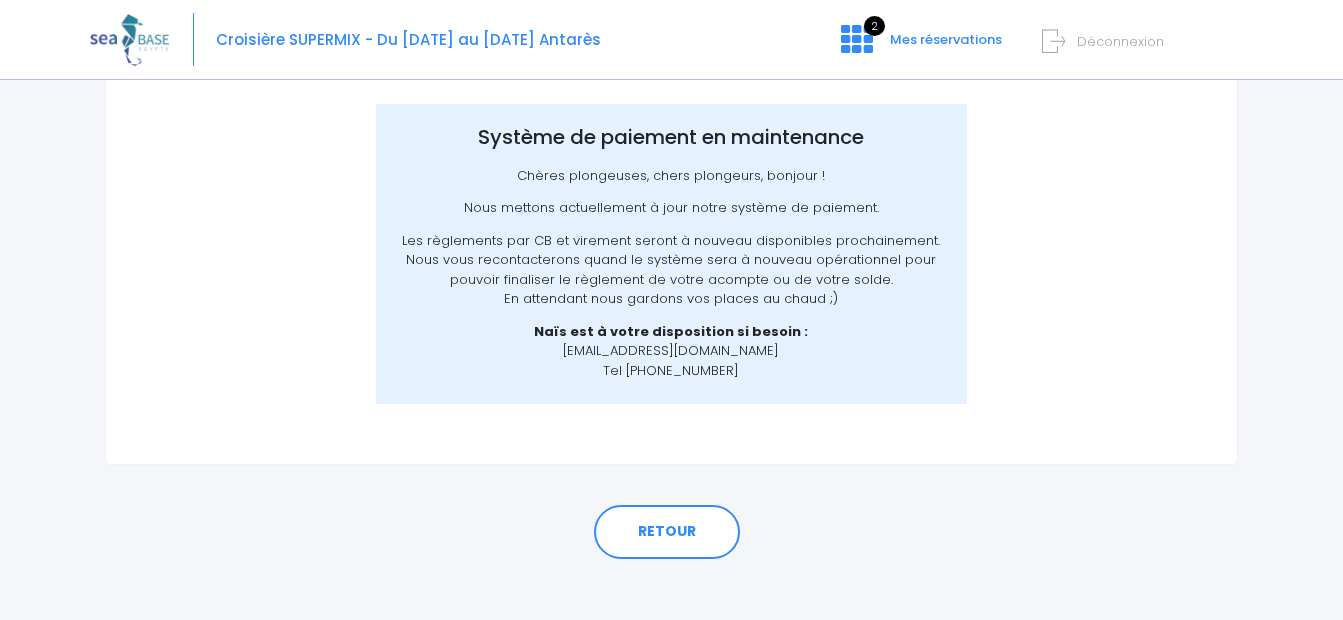 scroll, scrollTop: 286, scrollLeft: 0, axis: vertical 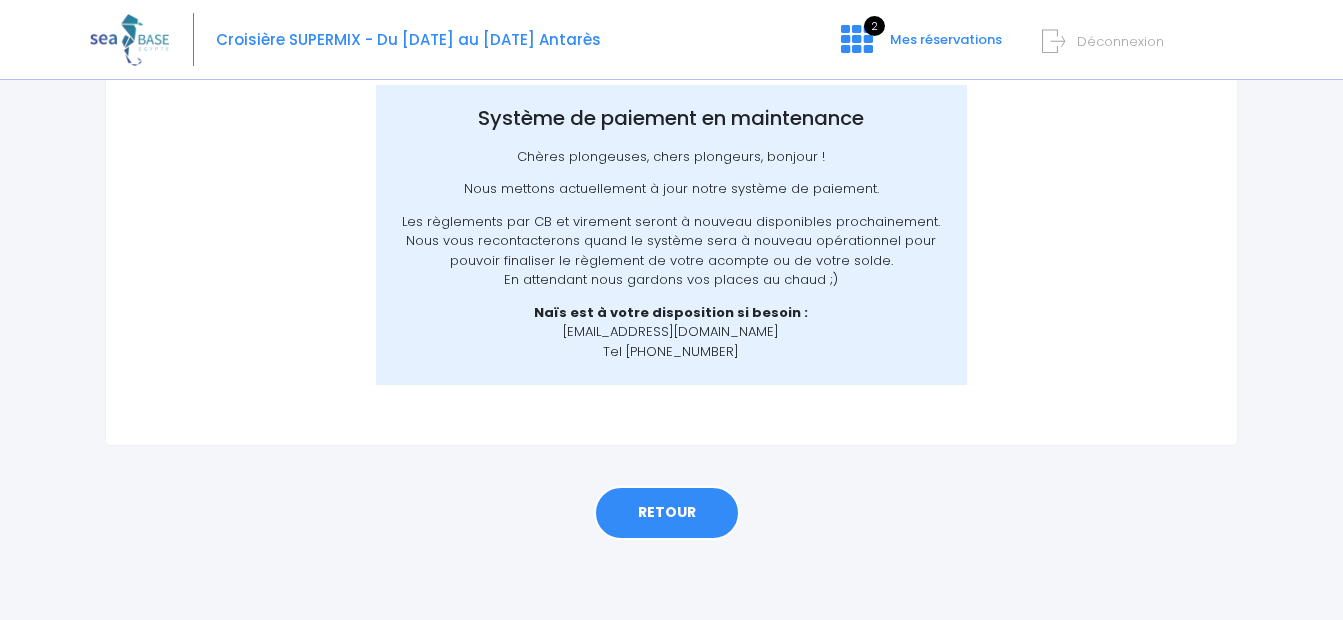 click on "RETOUR" at bounding box center (667, 513) 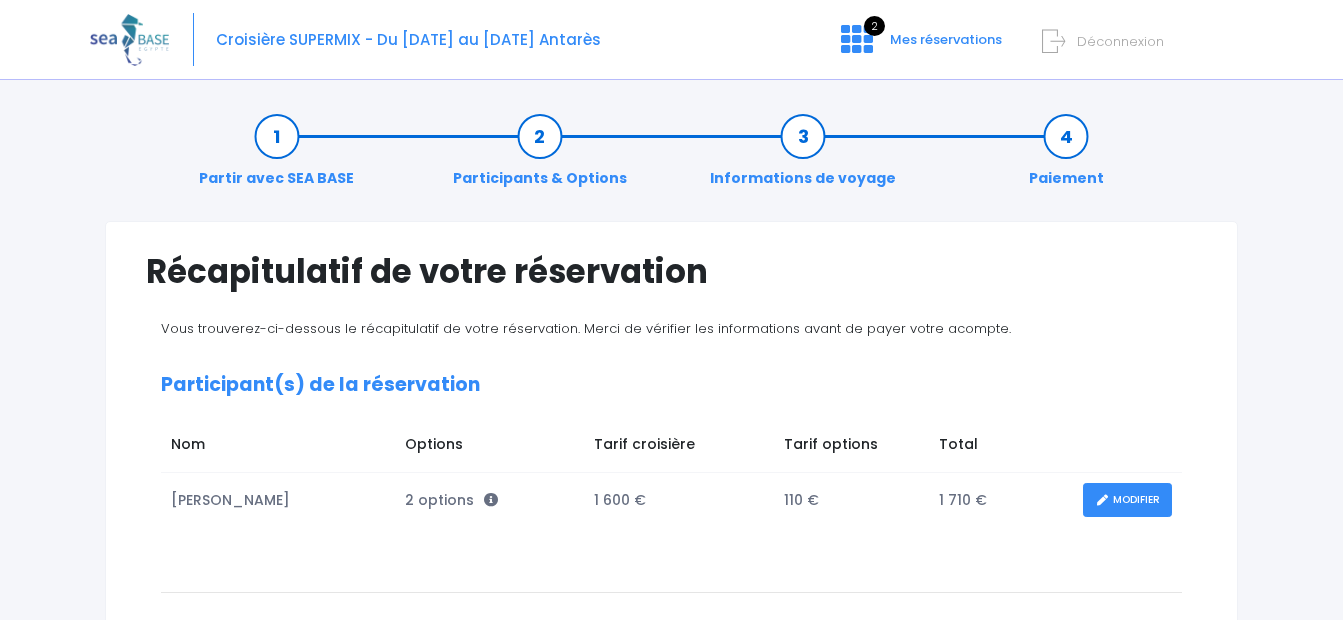 scroll, scrollTop: 0, scrollLeft: 0, axis: both 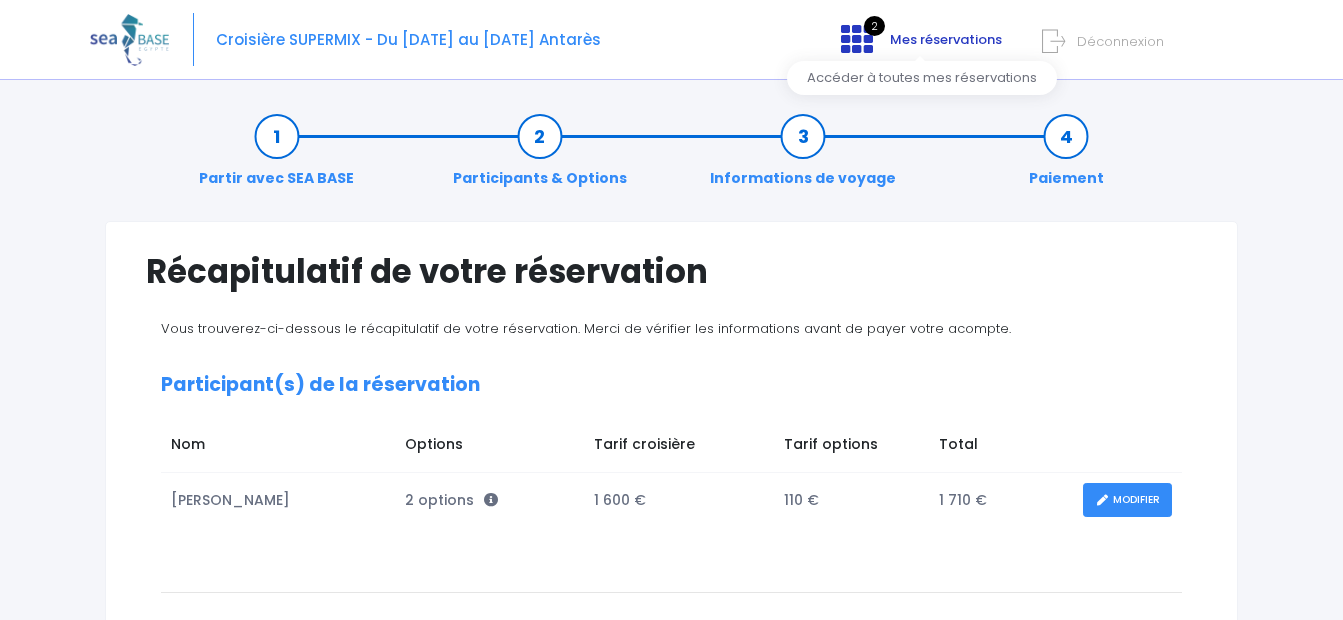 click at bounding box center [857, 39] 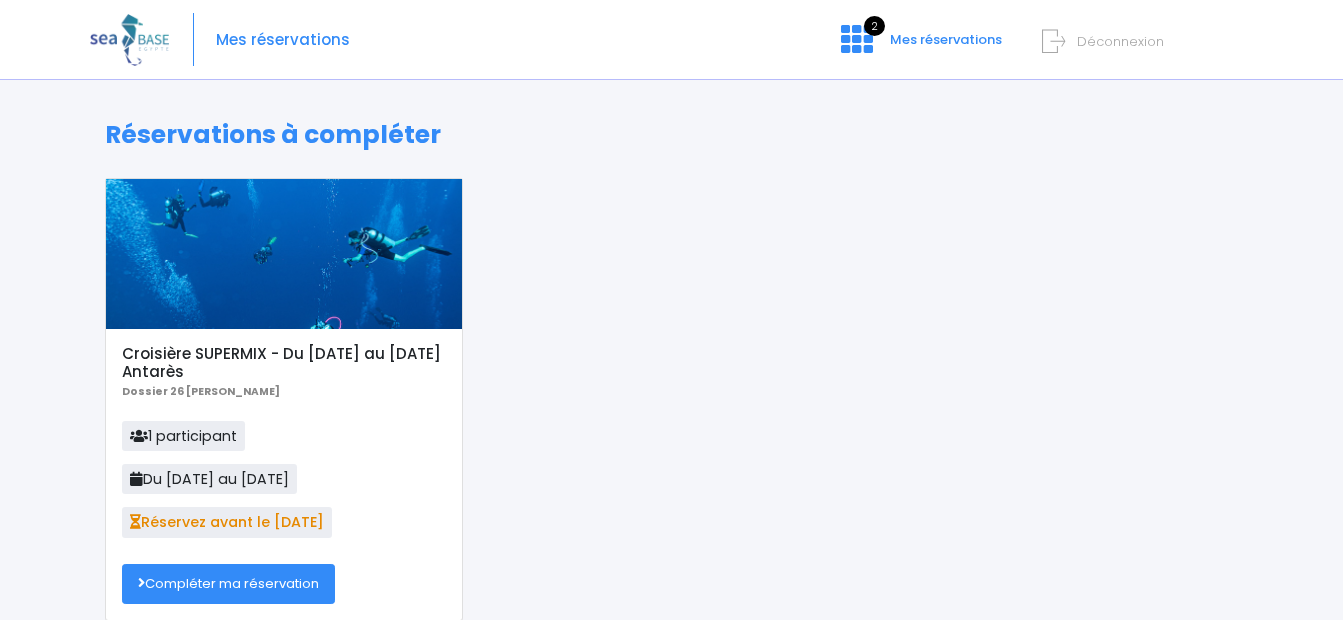 scroll, scrollTop: 0, scrollLeft: 0, axis: both 